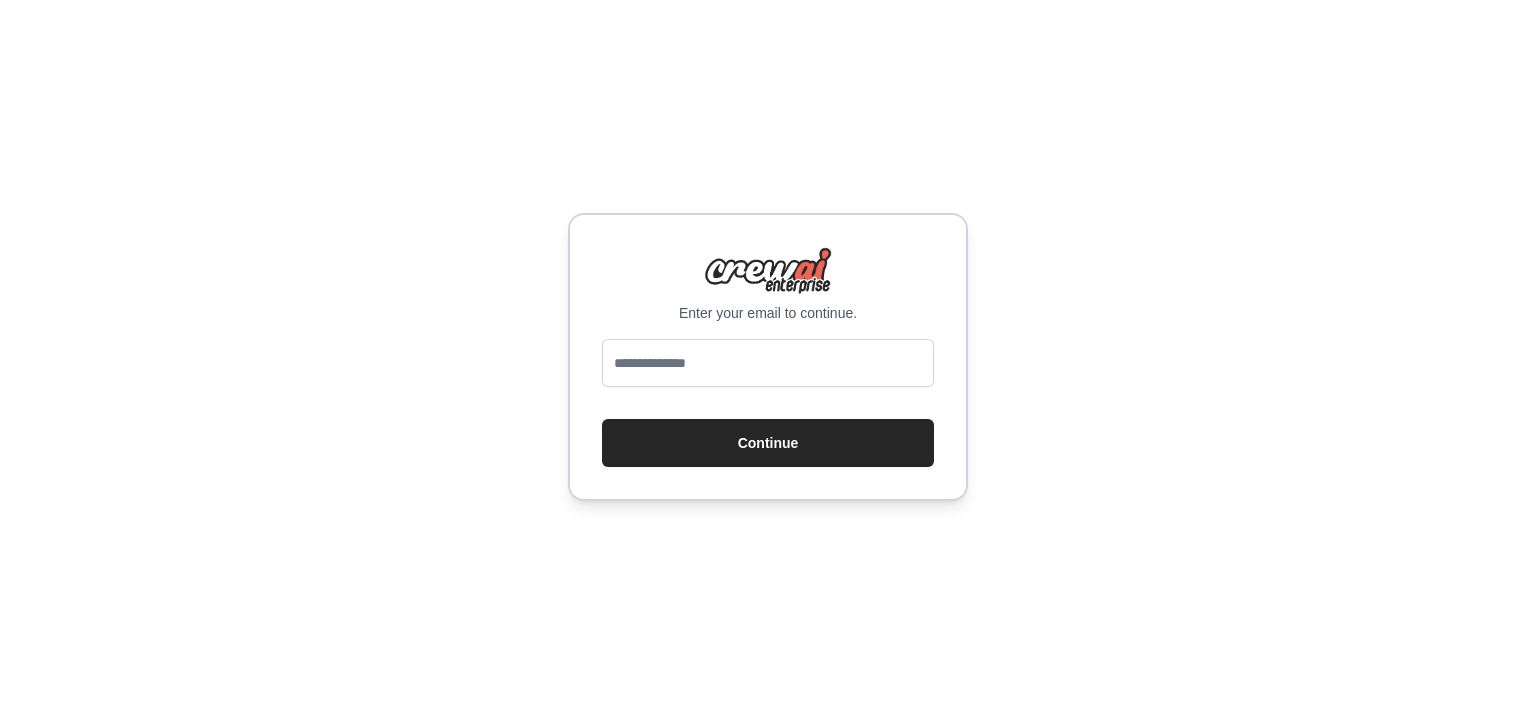 scroll, scrollTop: 0, scrollLeft: 0, axis: both 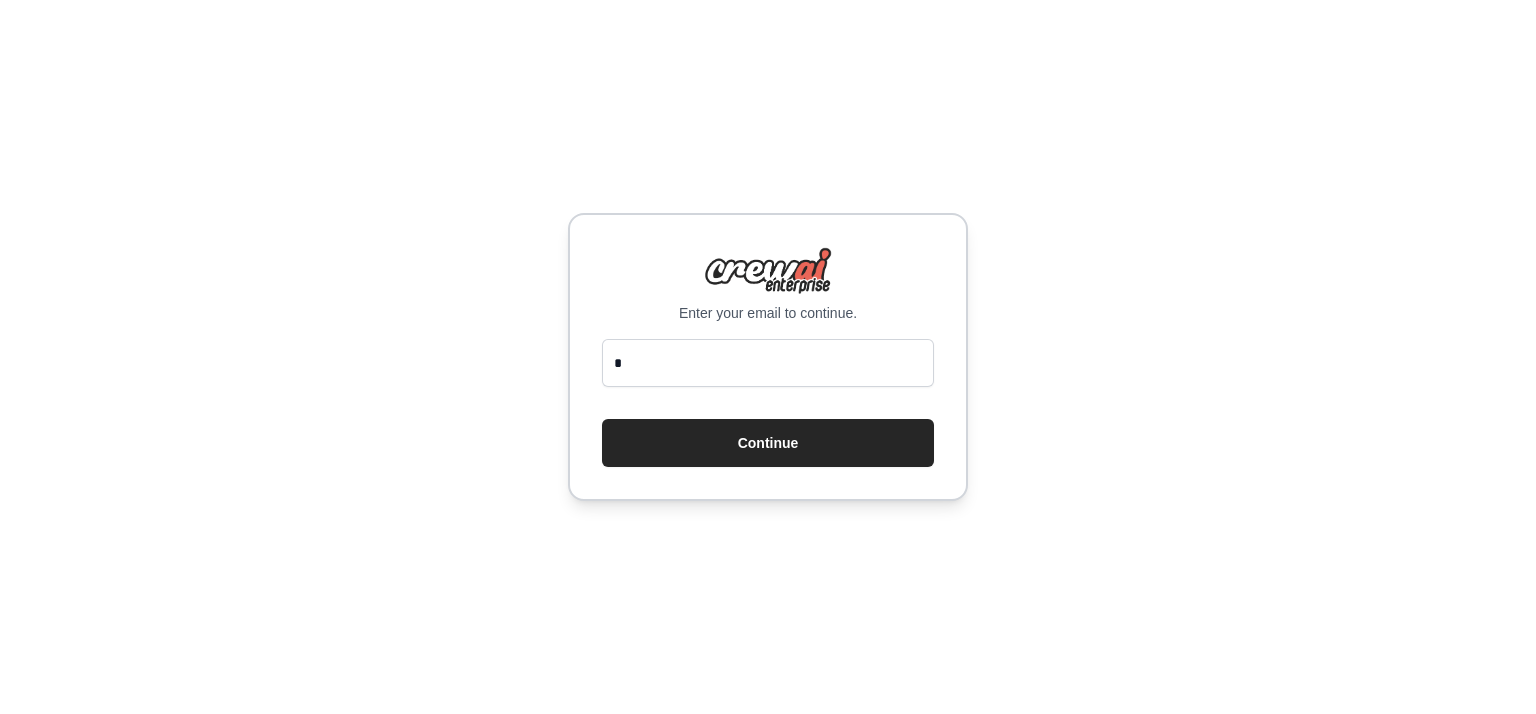 type on "**********" 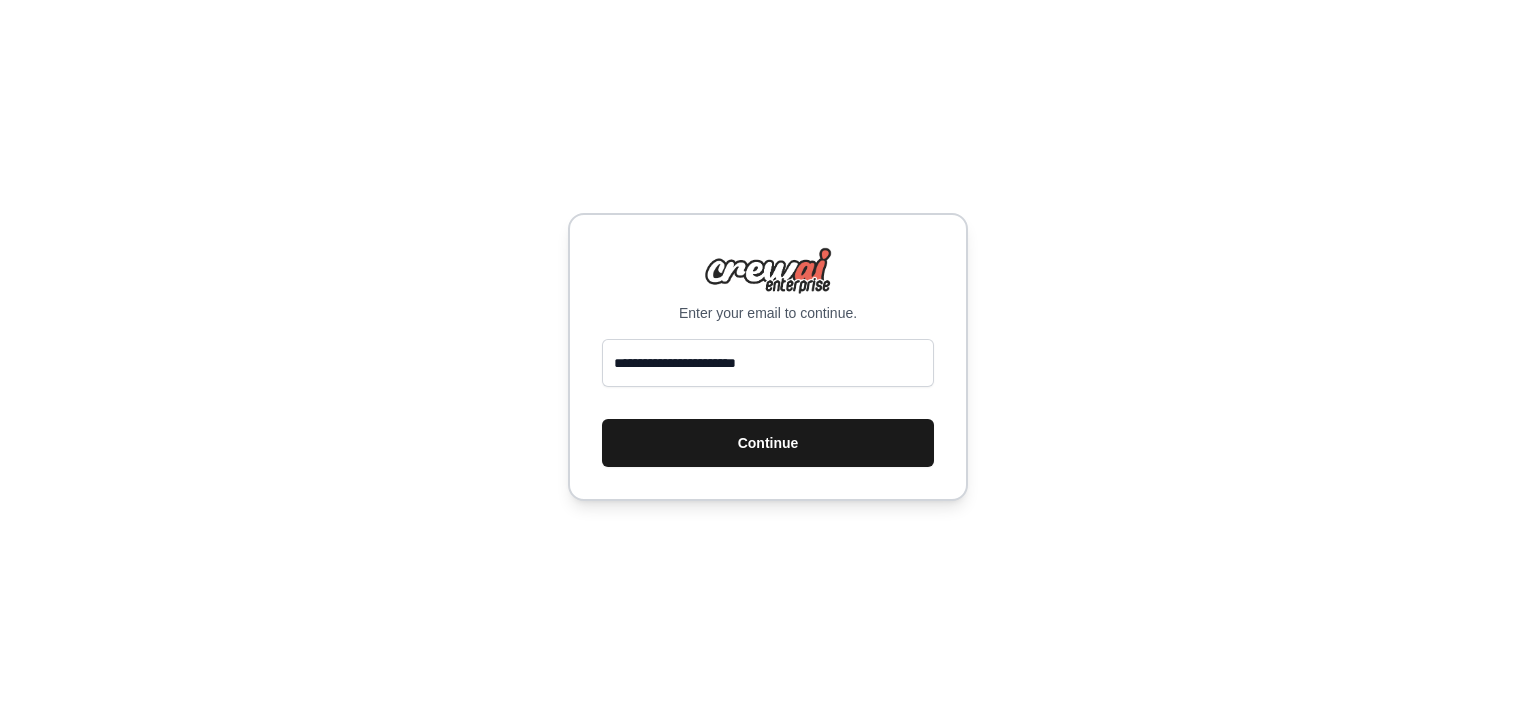 click on "Continue" at bounding box center (768, 443) 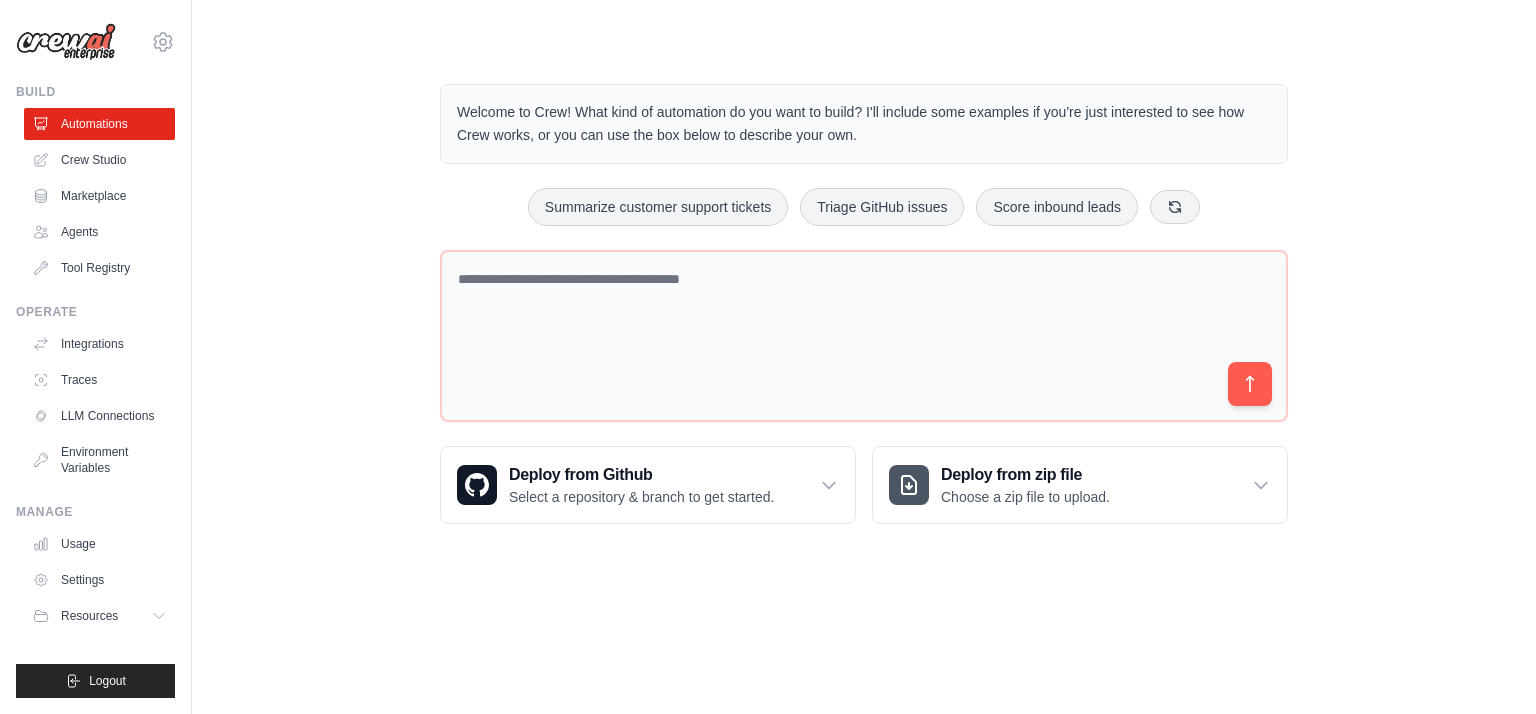 scroll, scrollTop: 0, scrollLeft: 0, axis: both 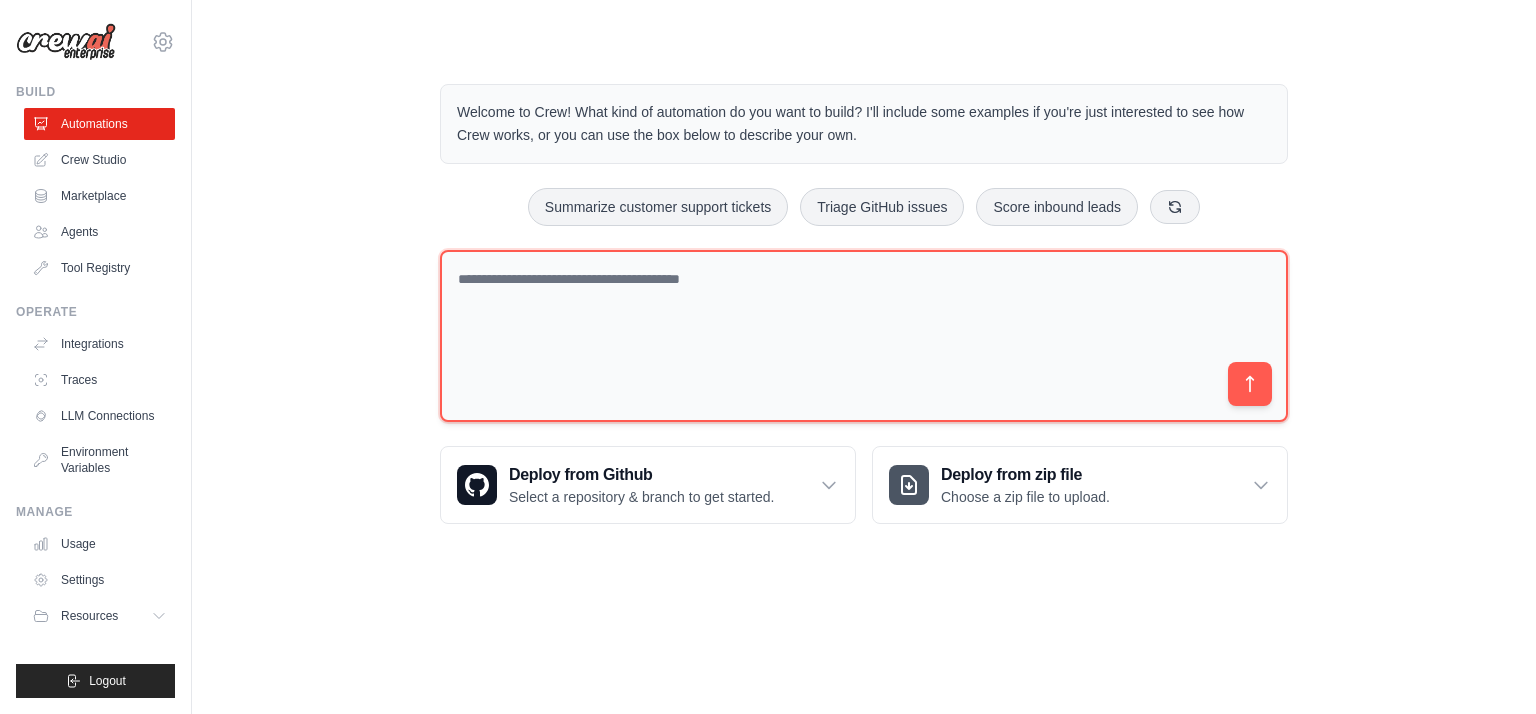 click at bounding box center [864, 336] 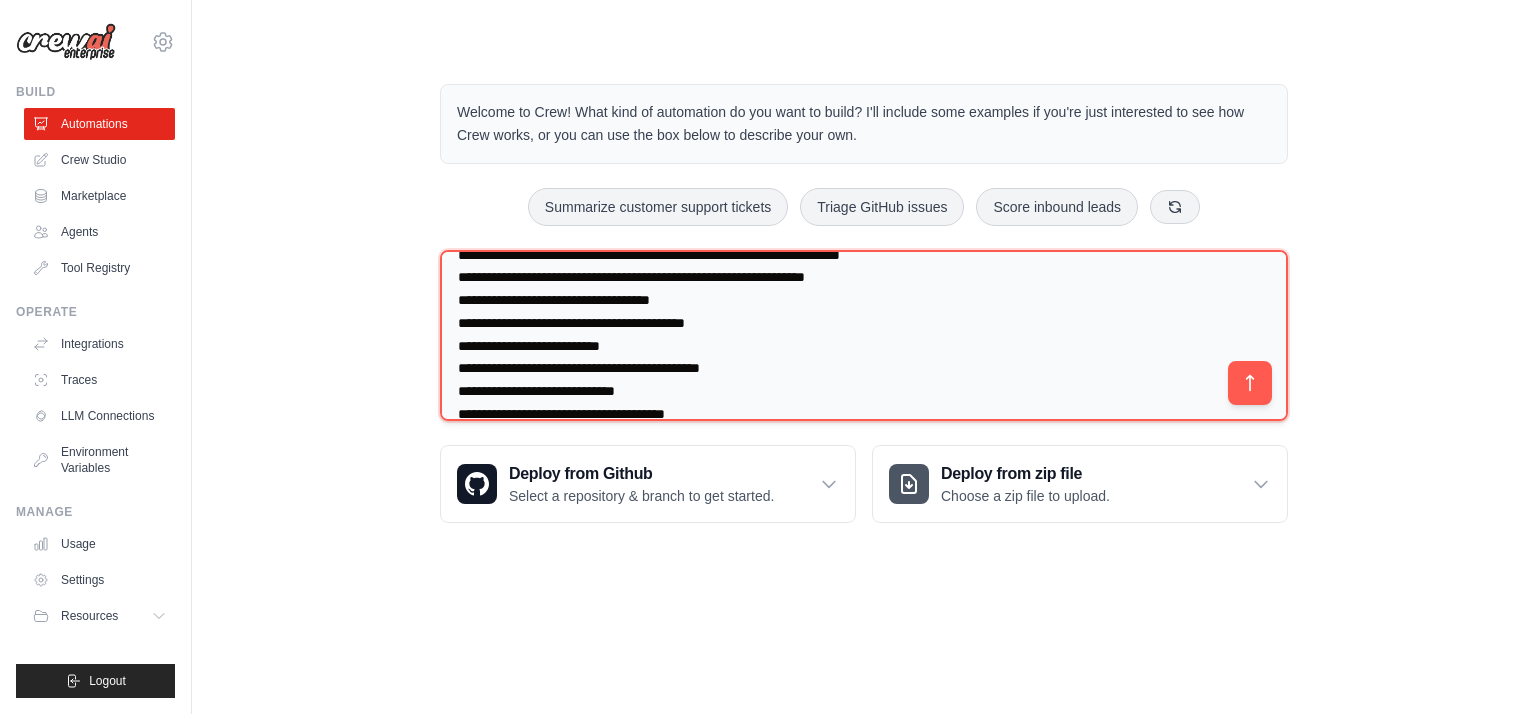 scroll, scrollTop: 118, scrollLeft: 0, axis: vertical 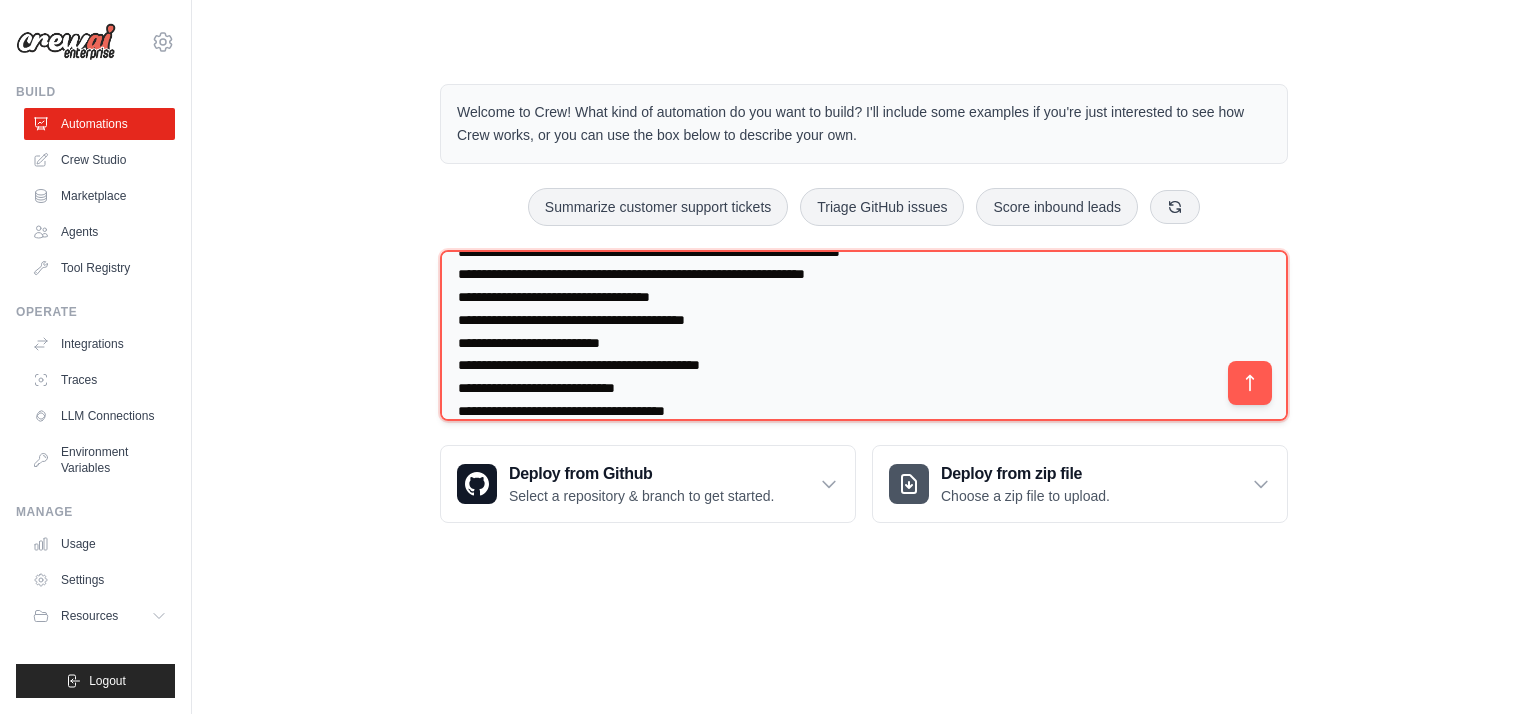 click on "**********" at bounding box center [864, 336] 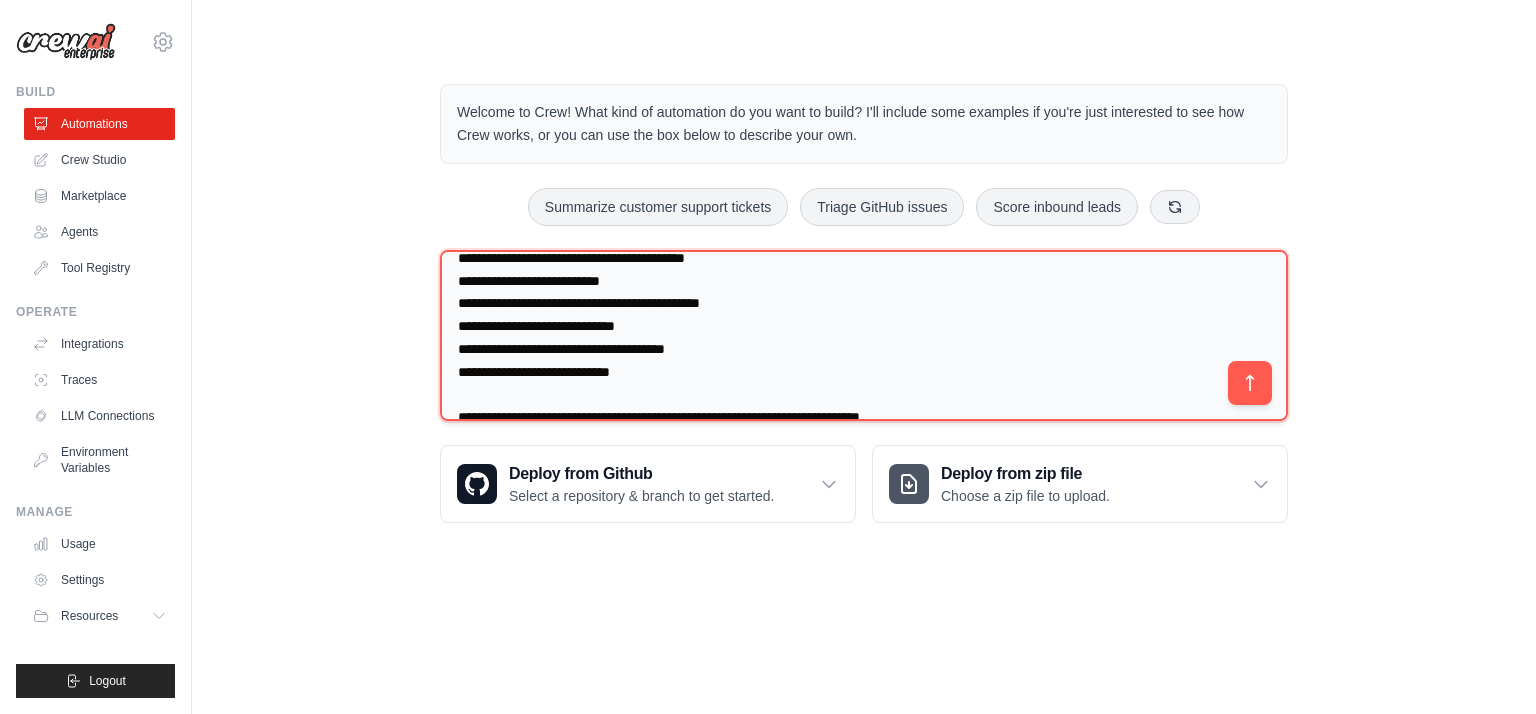 scroll, scrollTop: 204, scrollLeft: 0, axis: vertical 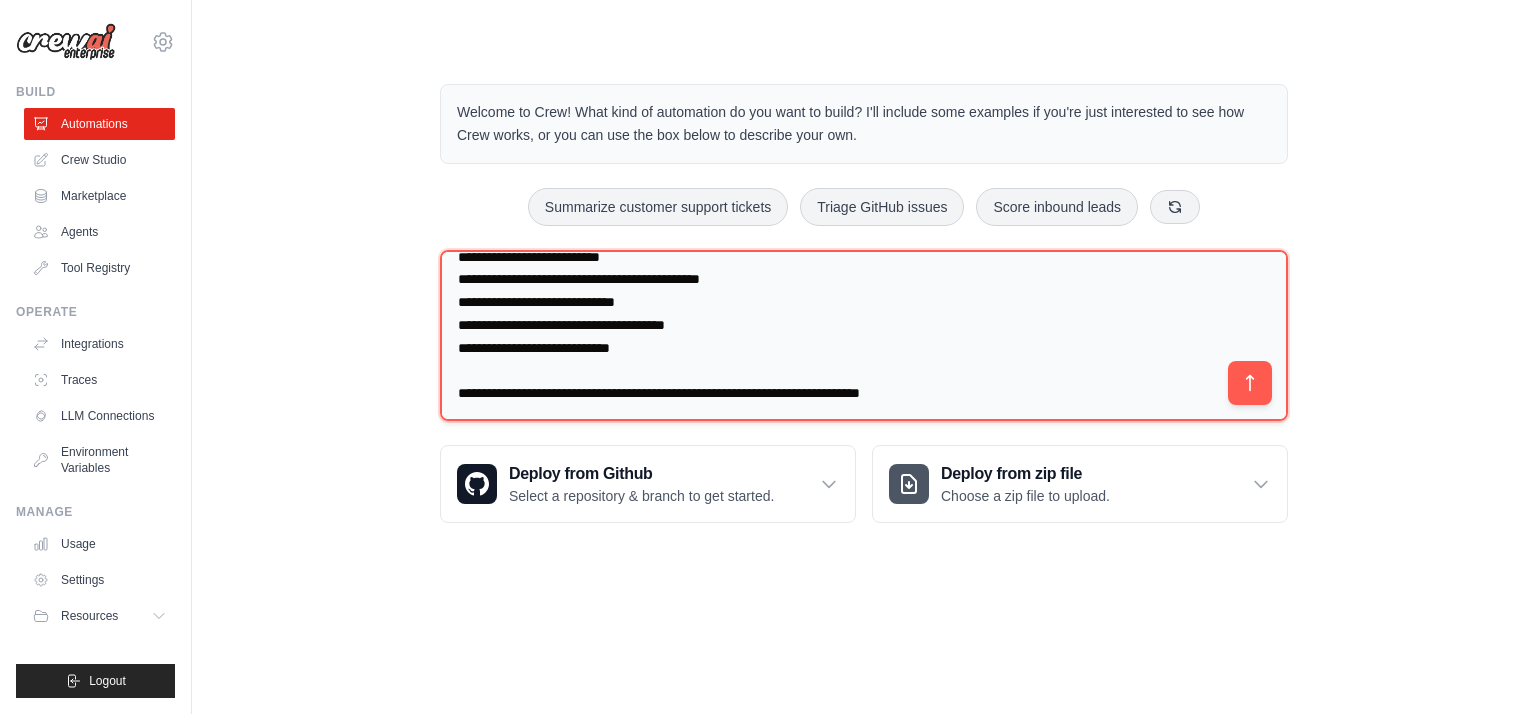 click on "**********" at bounding box center (864, 336) 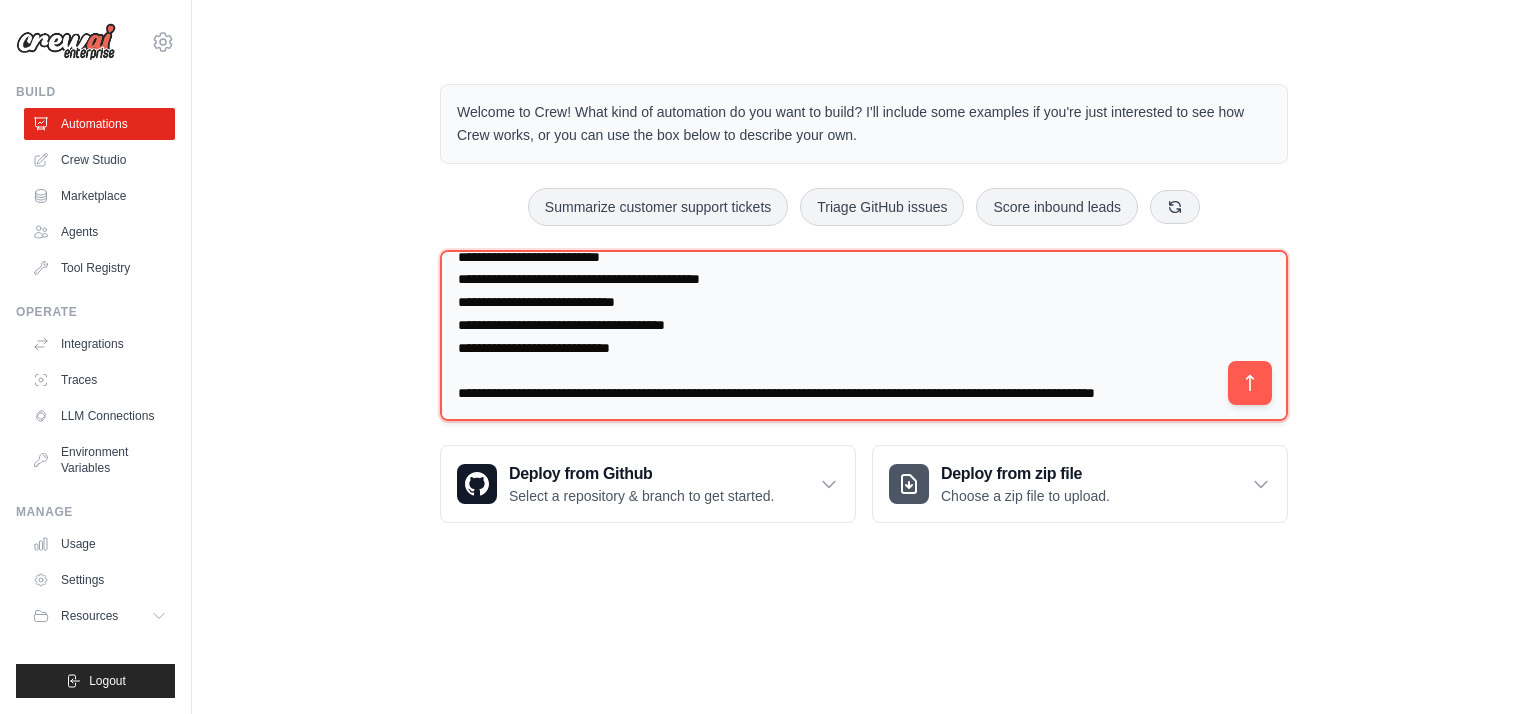 scroll, scrollTop: 208, scrollLeft: 0, axis: vertical 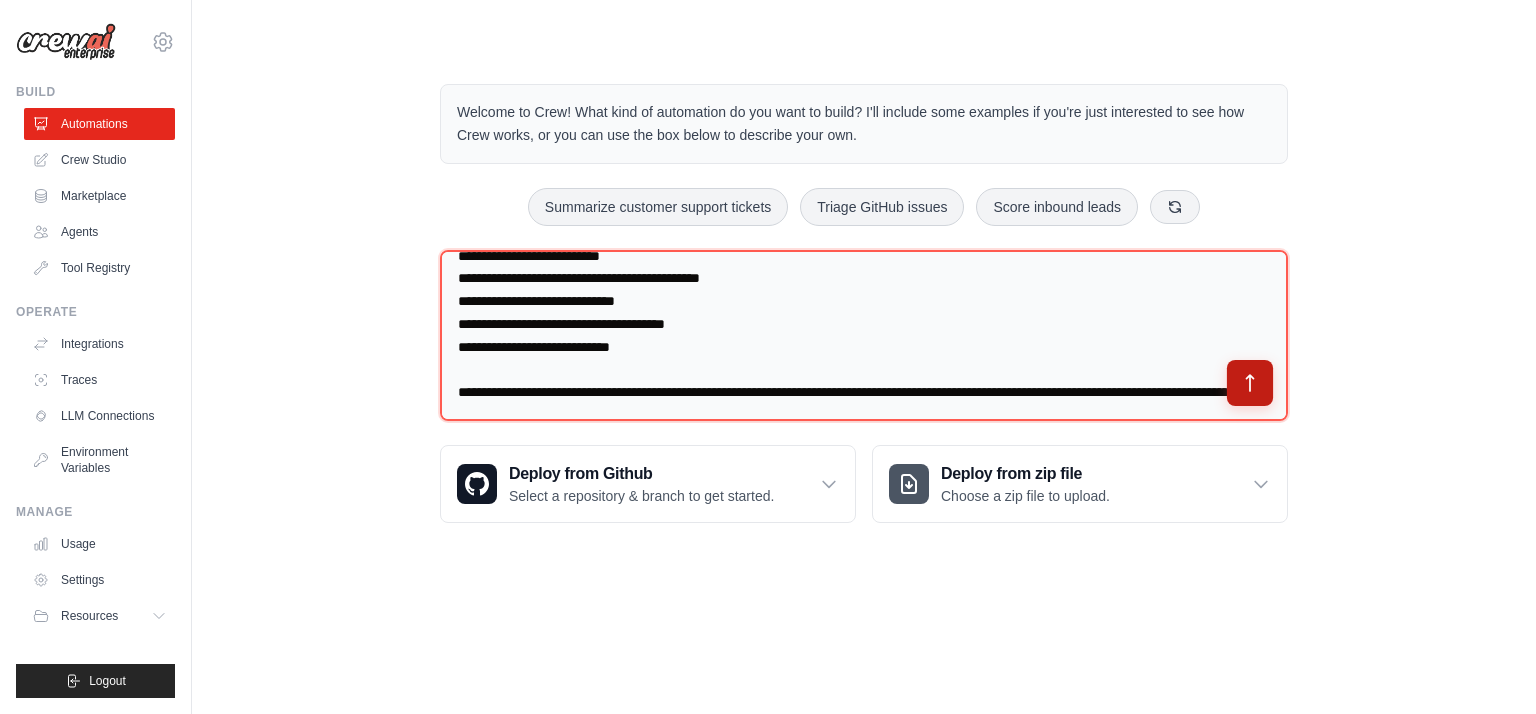 type on "**********" 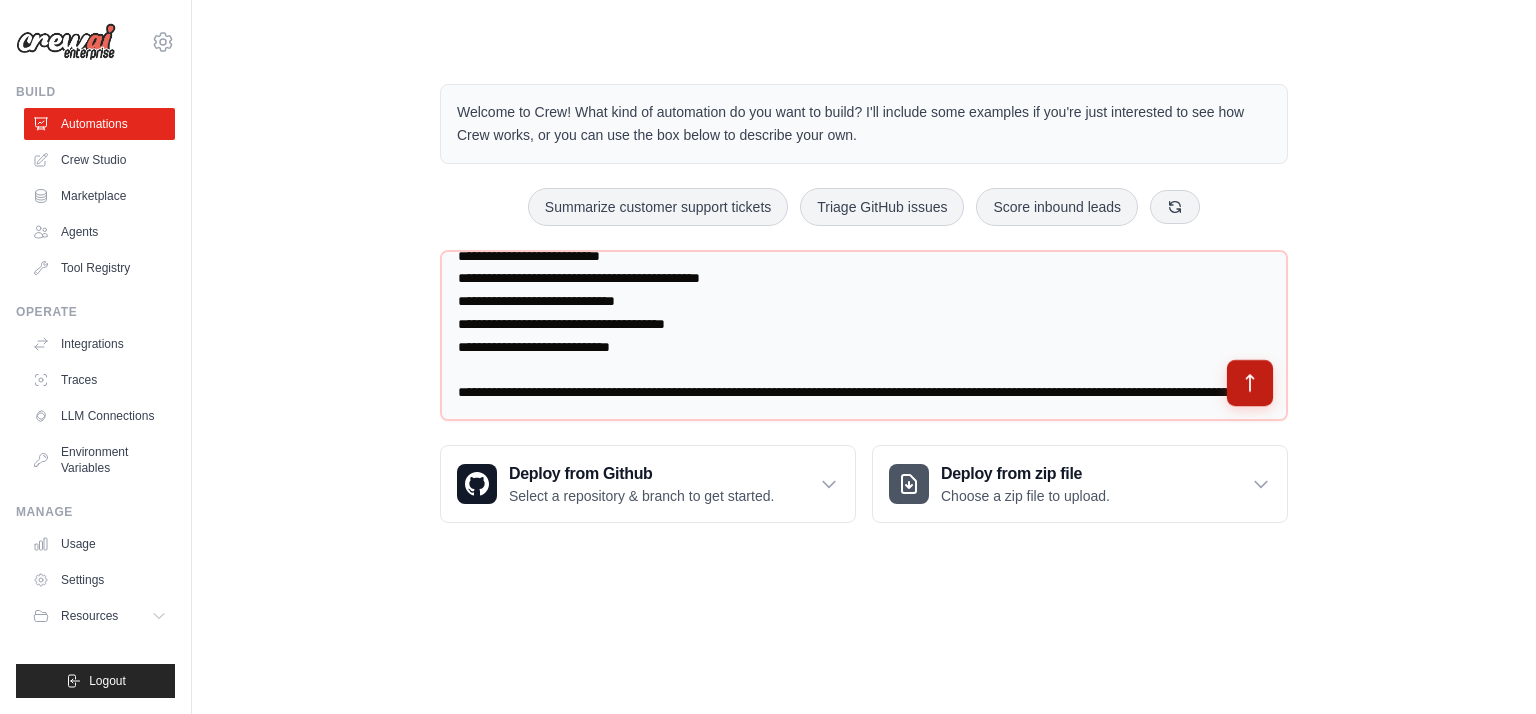 click 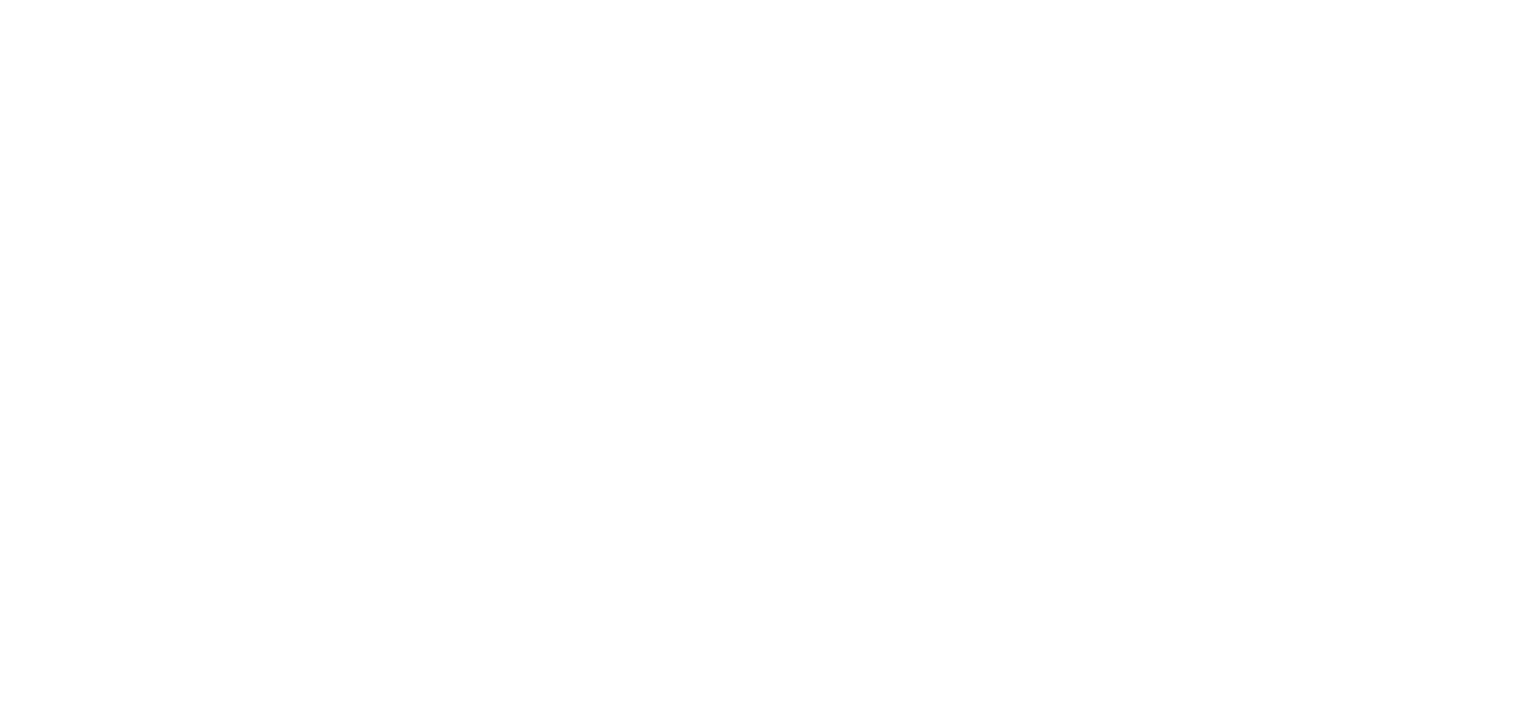 scroll, scrollTop: 0, scrollLeft: 0, axis: both 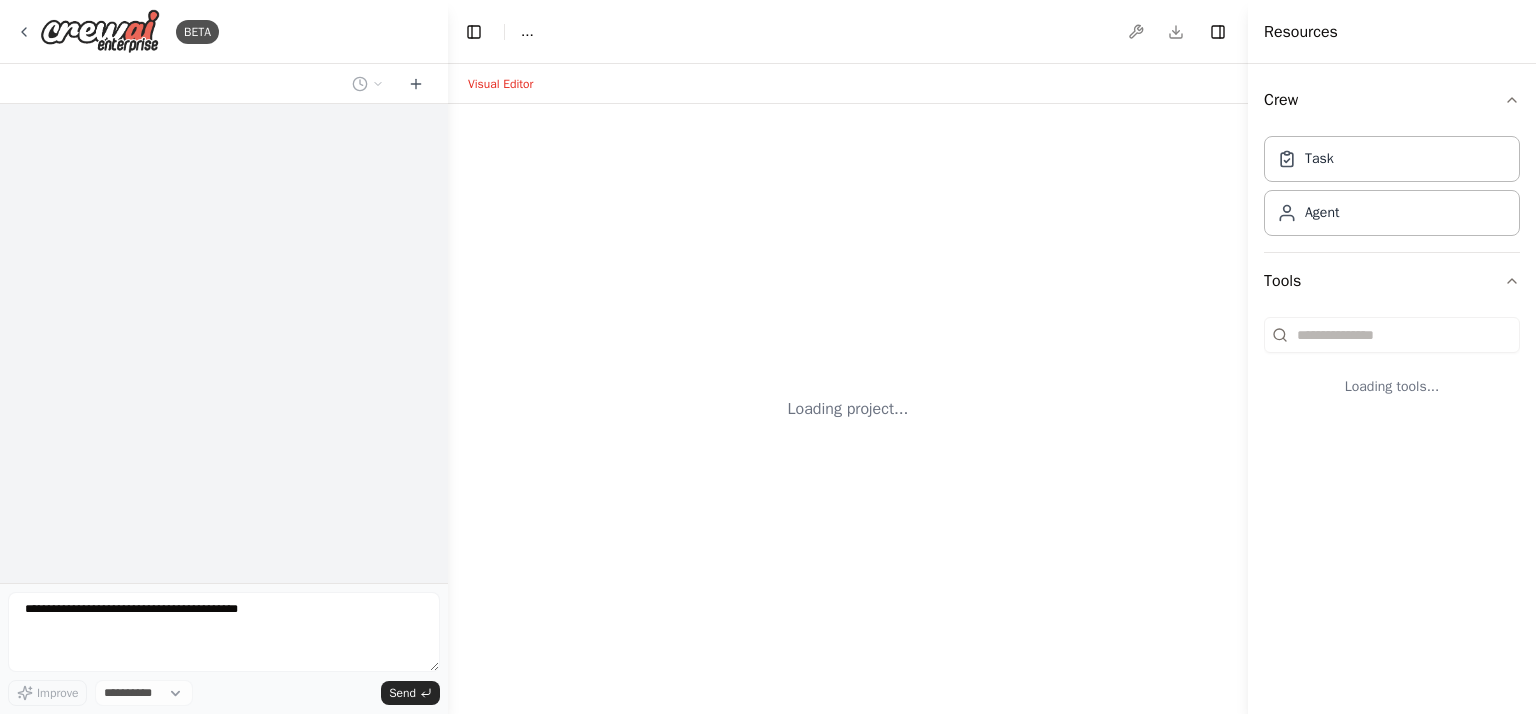 select on "****" 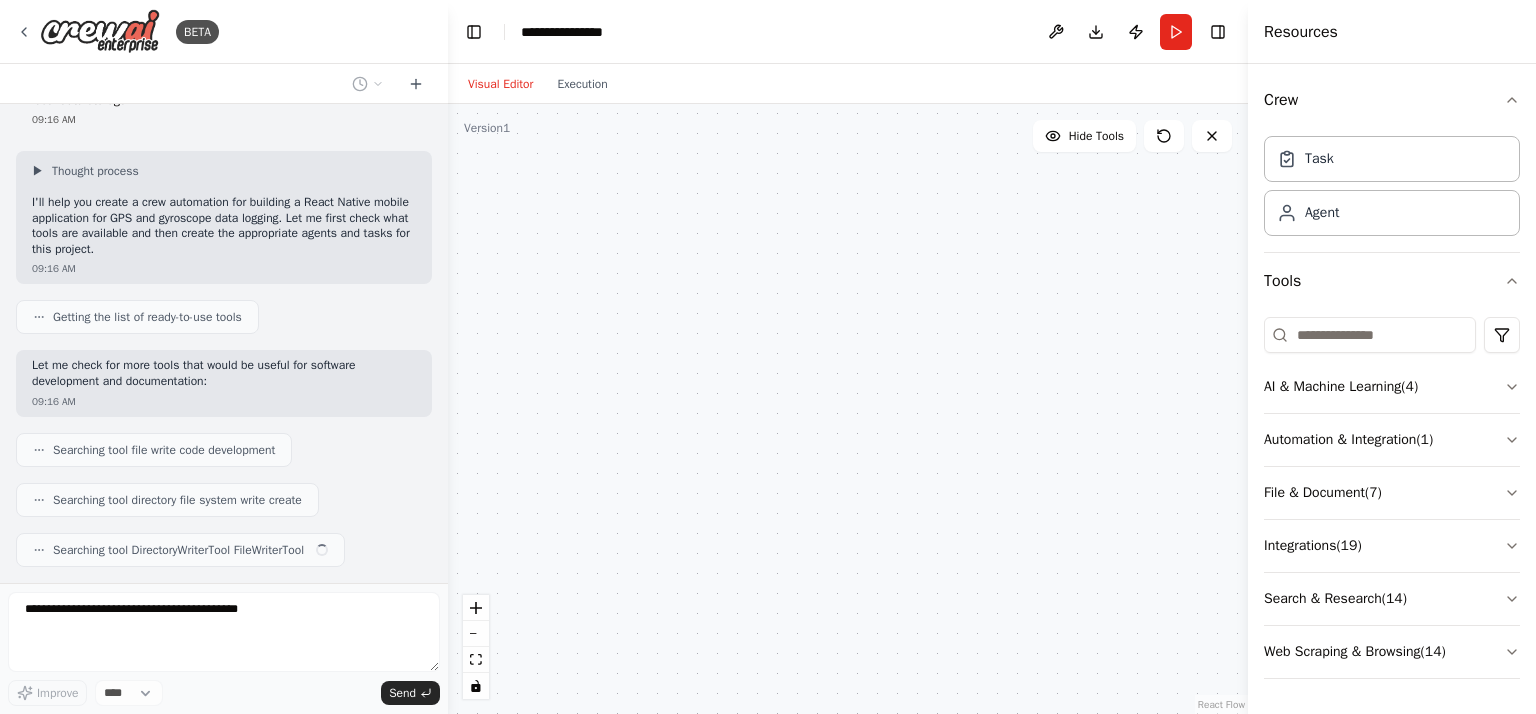 scroll, scrollTop: 351, scrollLeft: 0, axis: vertical 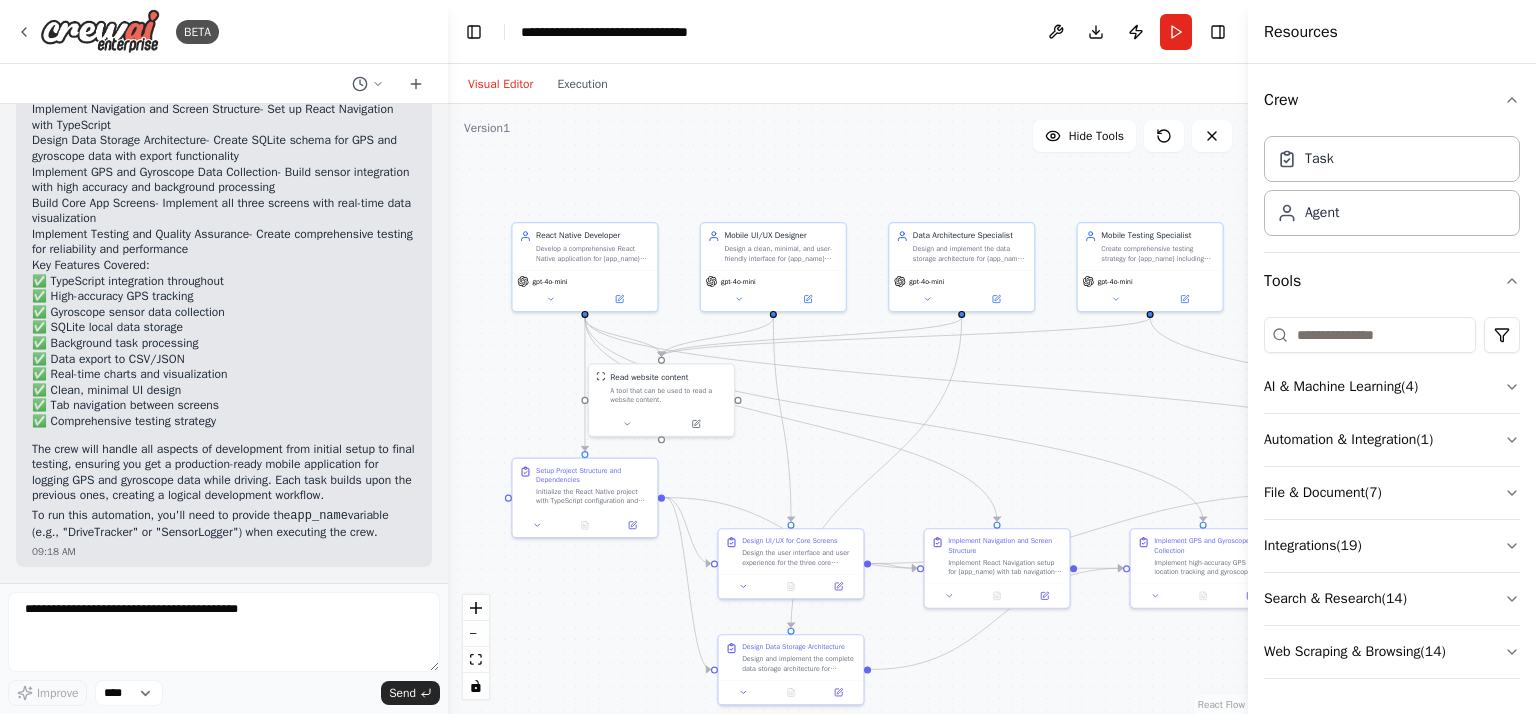 drag, startPoint x: 1148, startPoint y: 475, endPoint x: 908, endPoint y: 384, distance: 256.67294 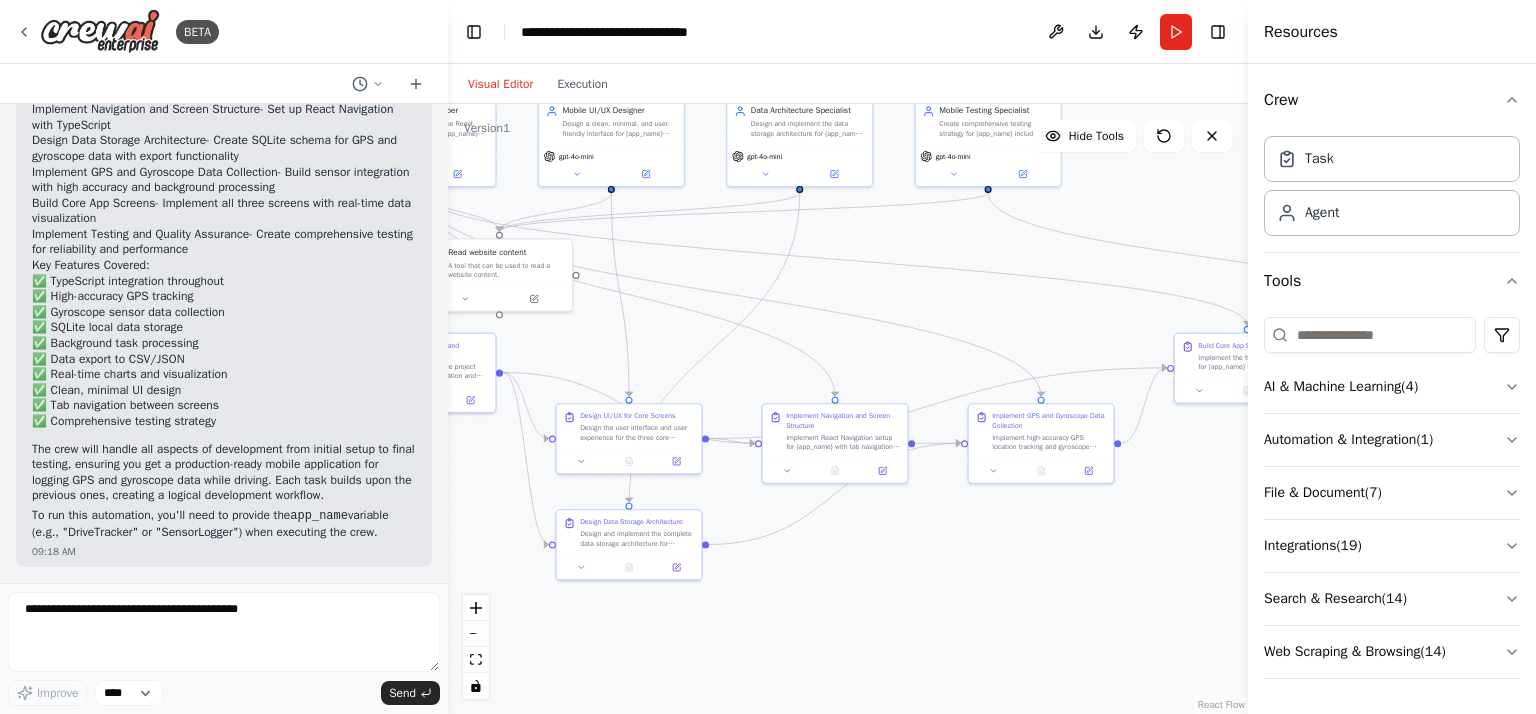 drag, startPoint x: 1060, startPoint y: 413, endPoint x: 898, endPoint y: 286, distance: 205.84703 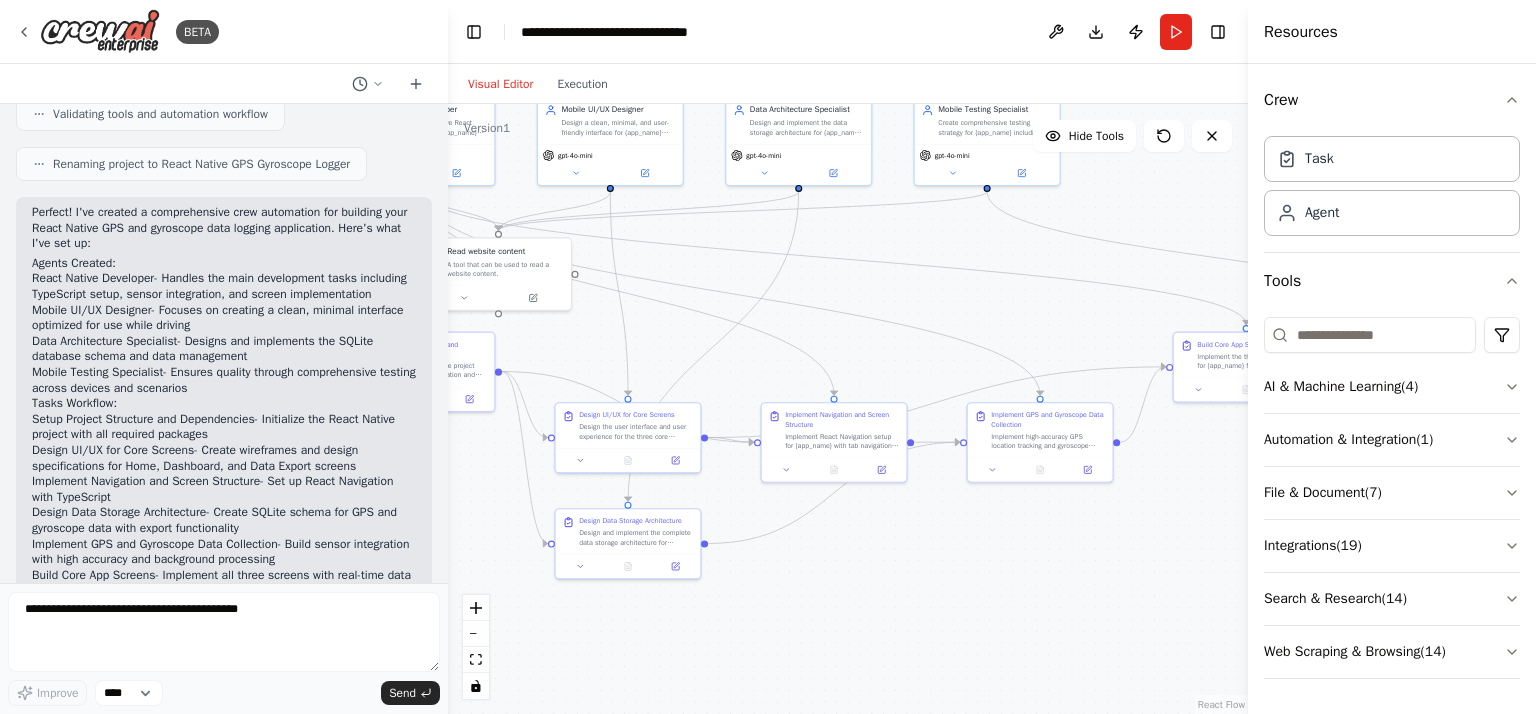 scroll, scrollTop: 2012, scrollLeft: 0, axis: vertical 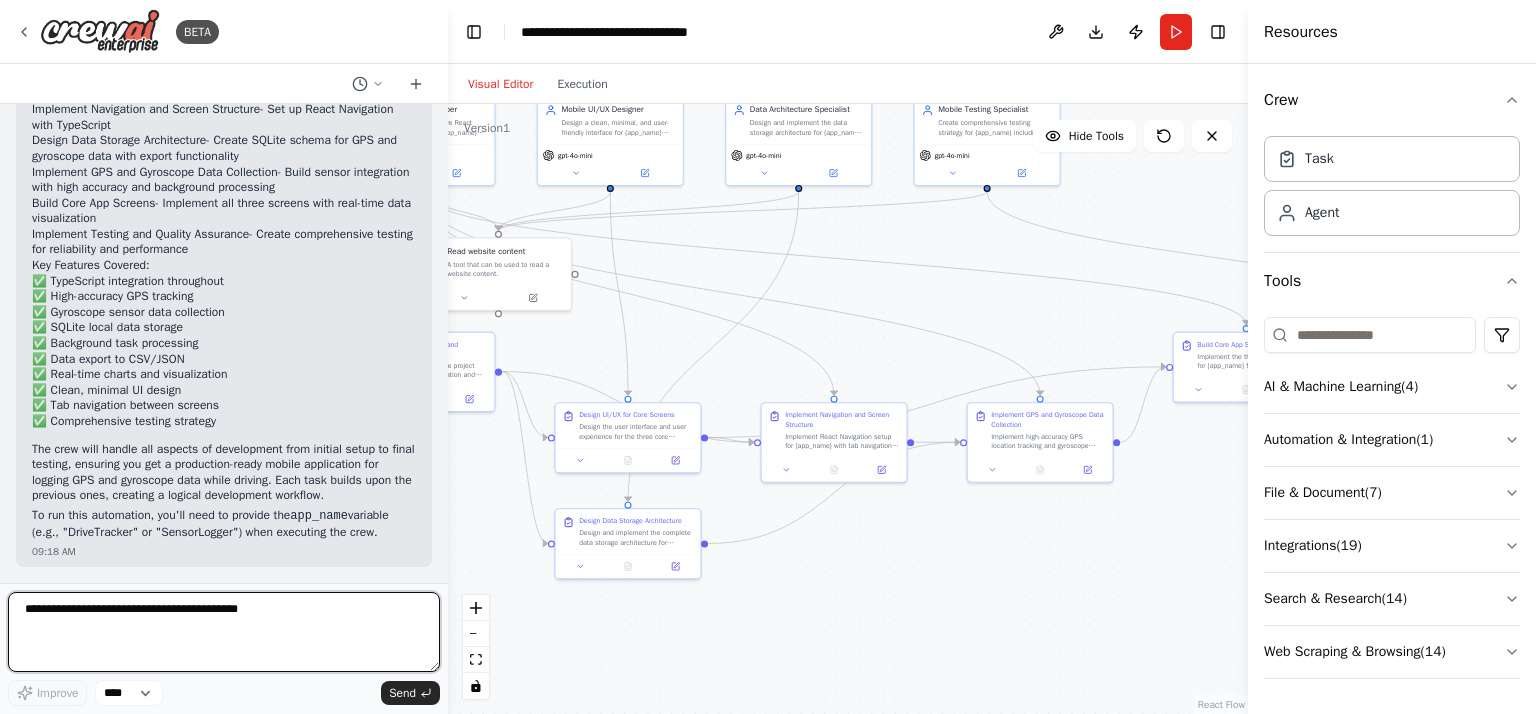 click at bounding box center (224, 632) 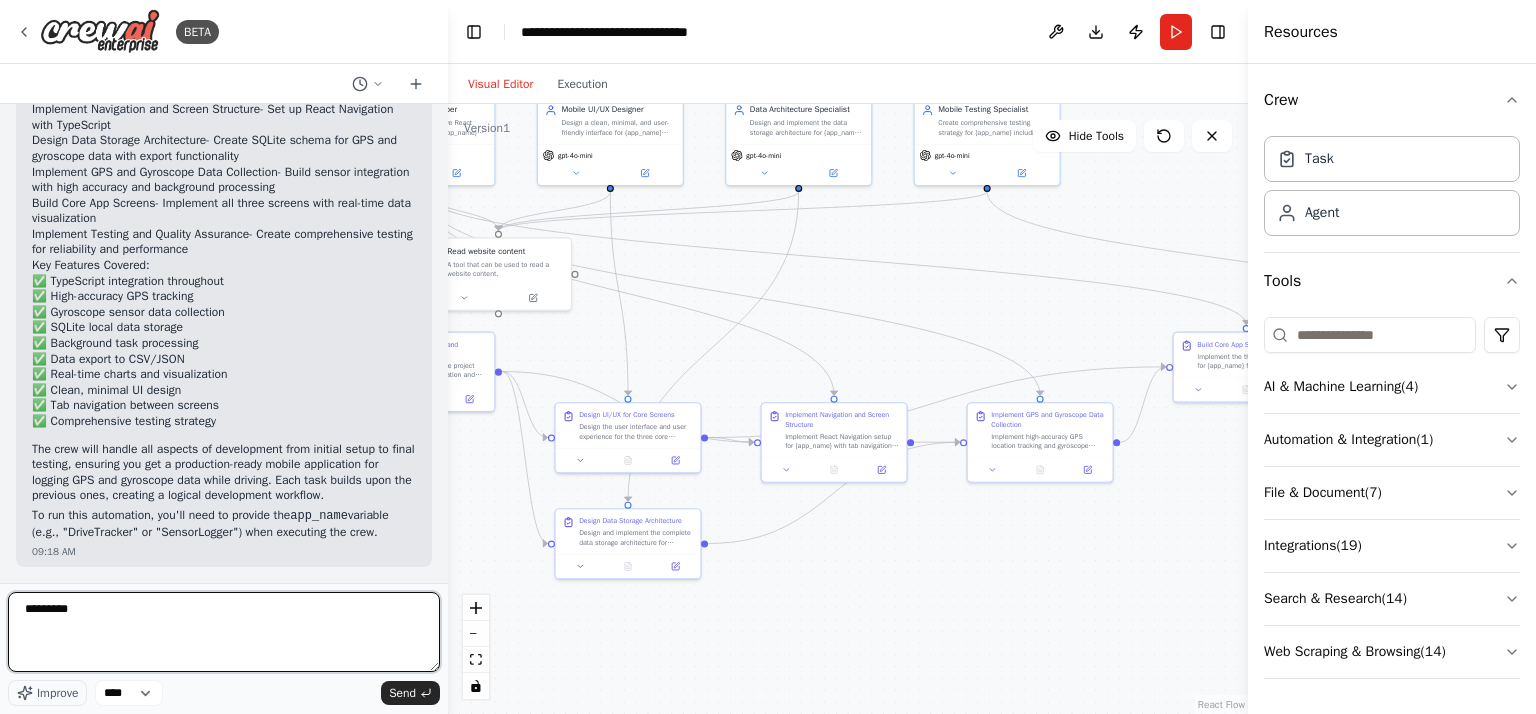 type on "**********" 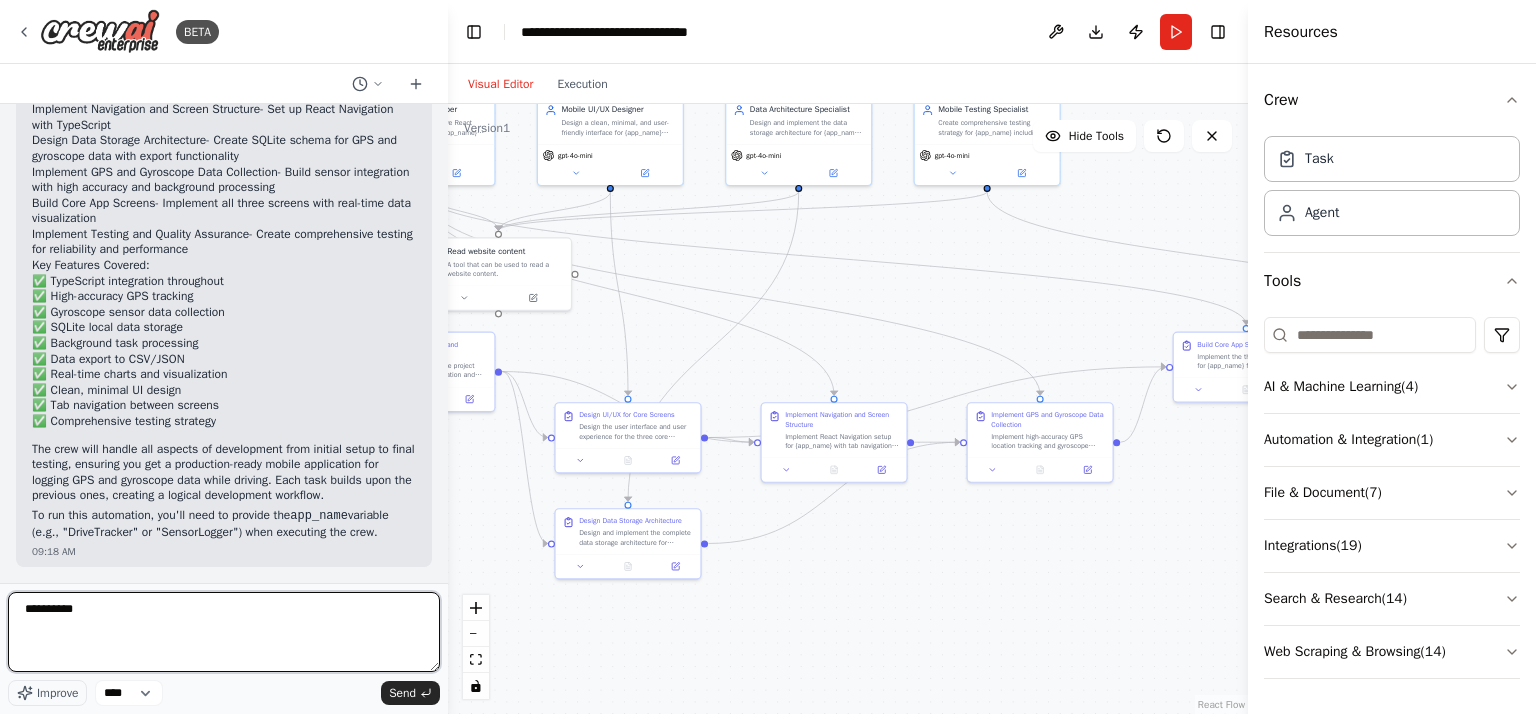 type 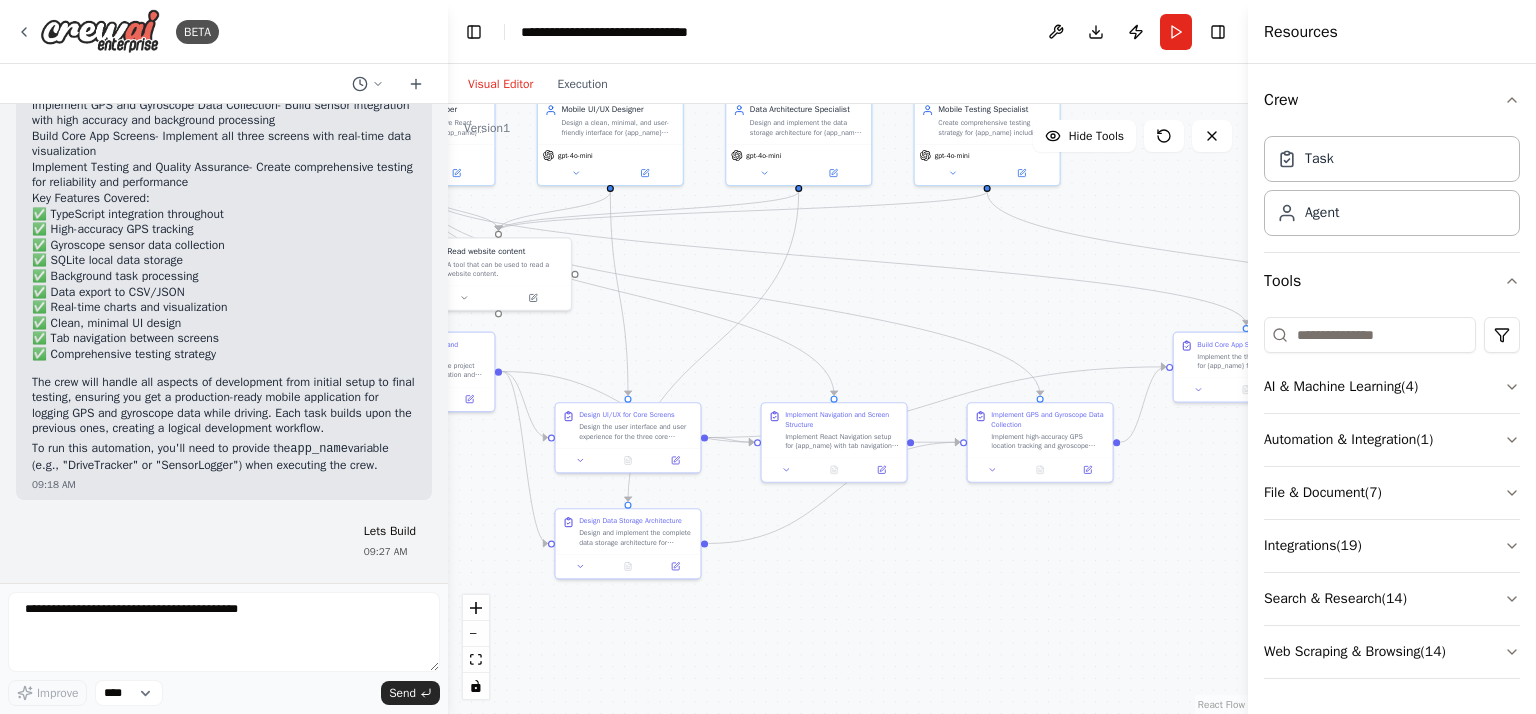 scroll, scrollTop: 2131, scrollLeft: 0, axis: vertical 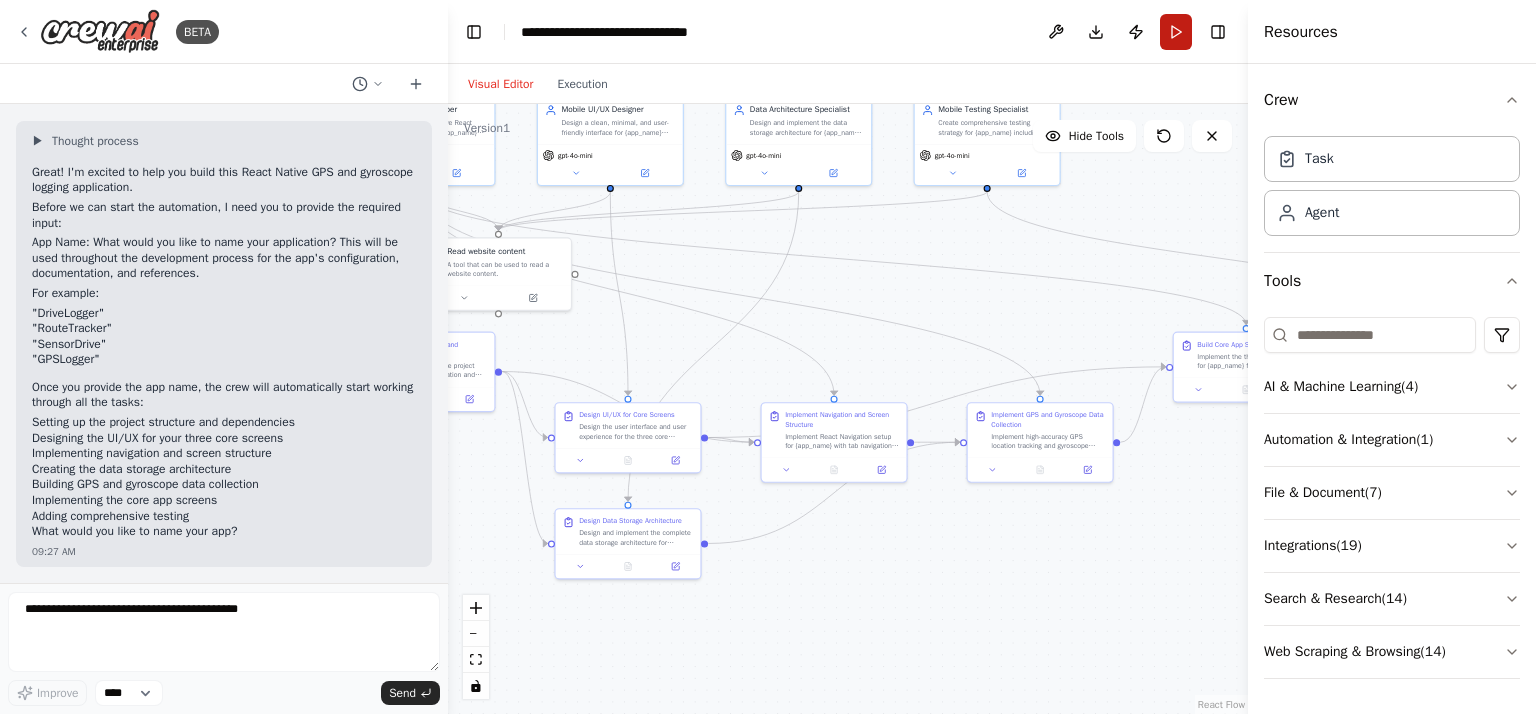 click on "Run" at bounding box center [1176, 32] 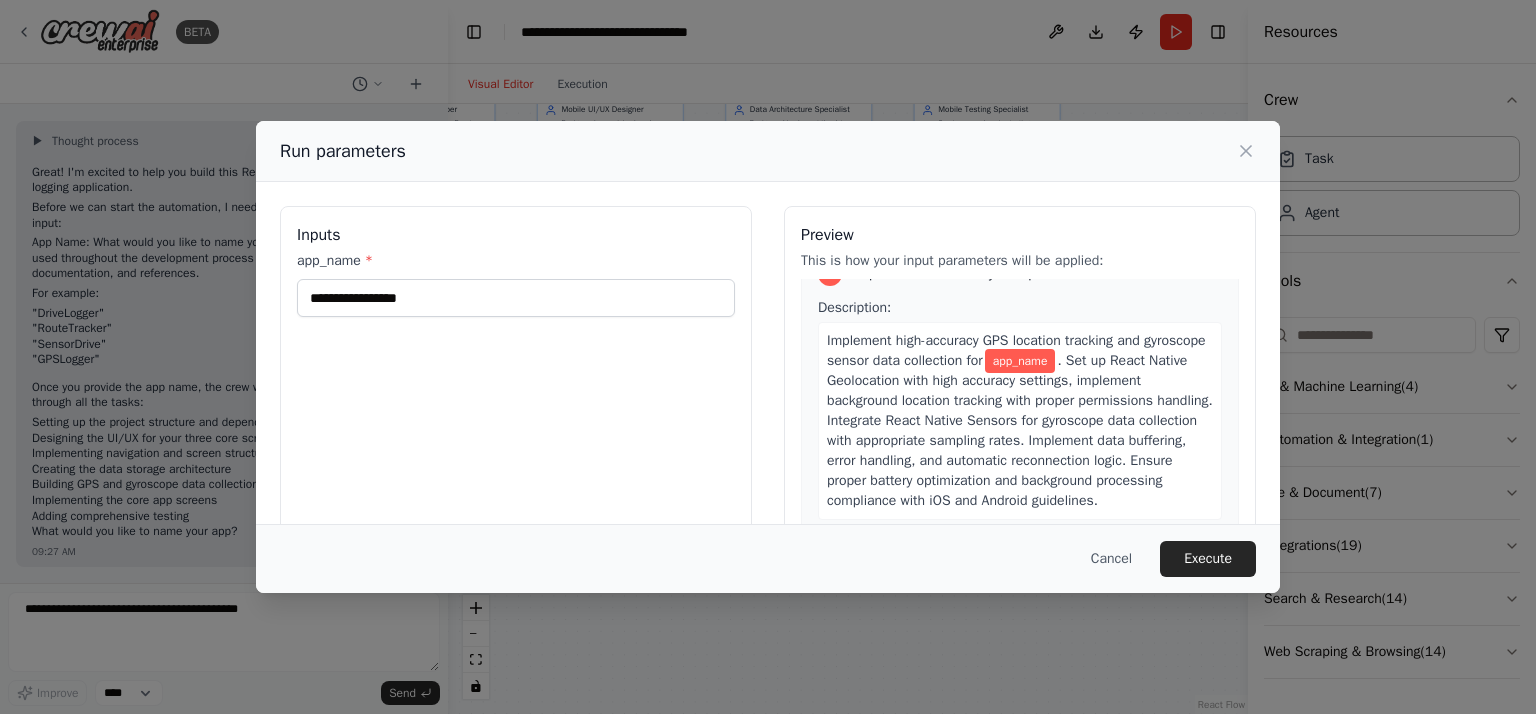 scroll, scrollTop: 1764, scrollLeft: 0, axis: vertical 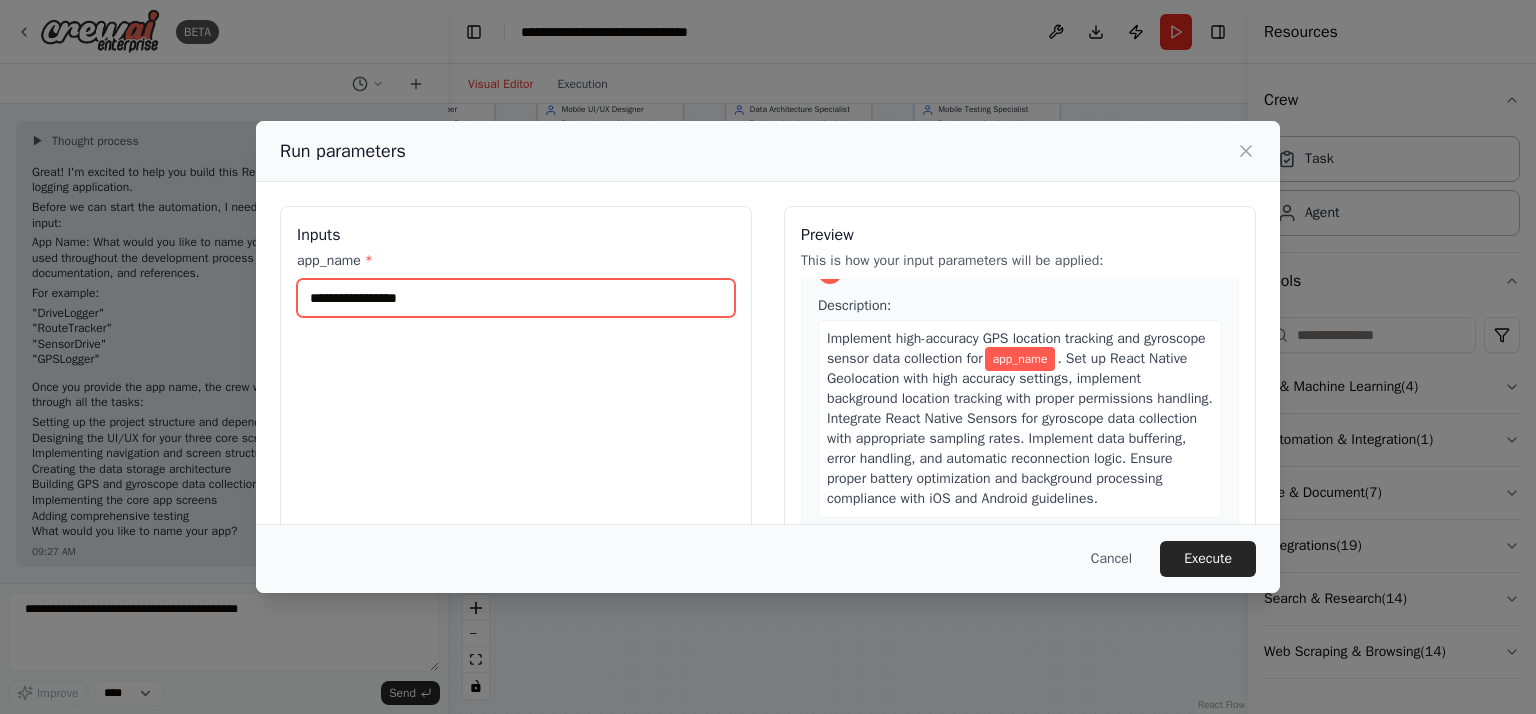 click on "app_name *" at bounding box center [516, 298] 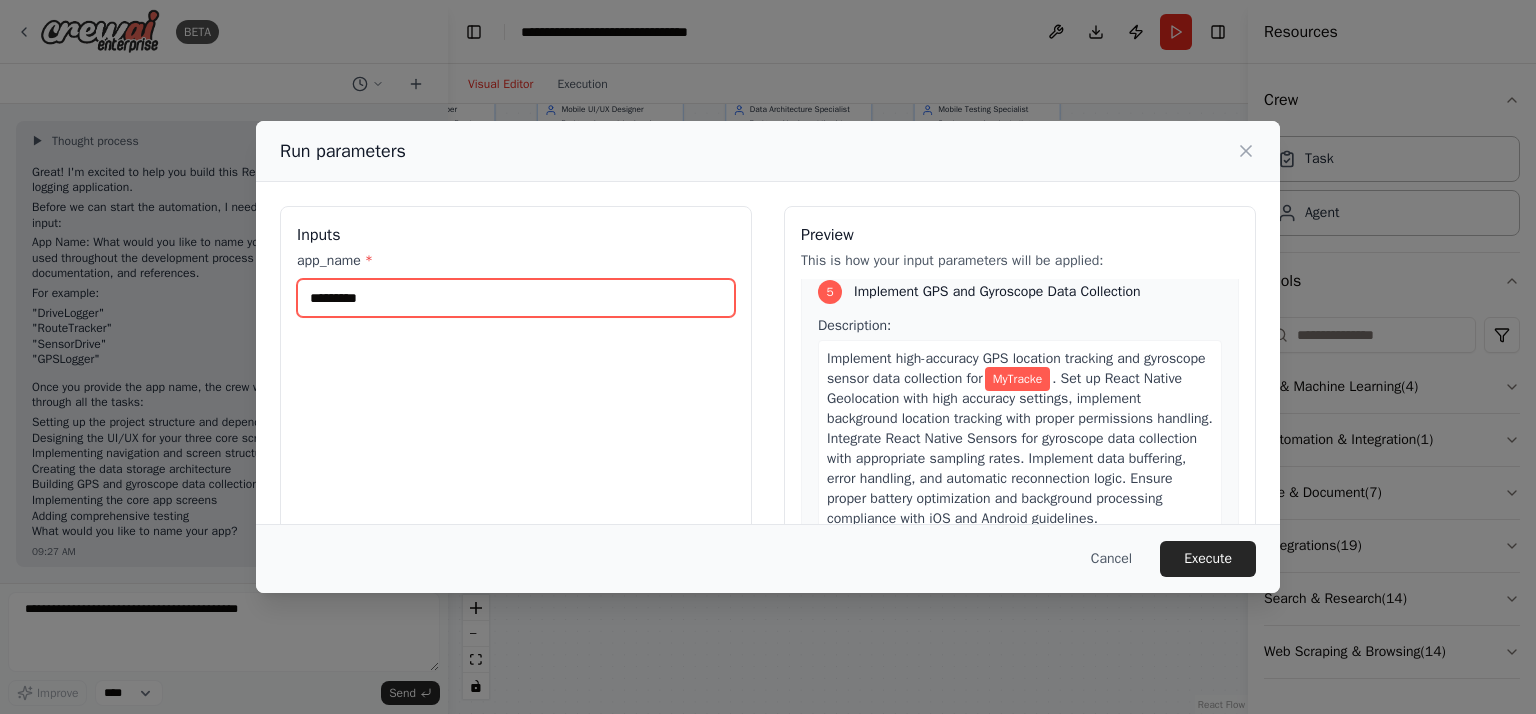 scroll, scrollTop: 1764, scrollLeft: 0, axis: vertical 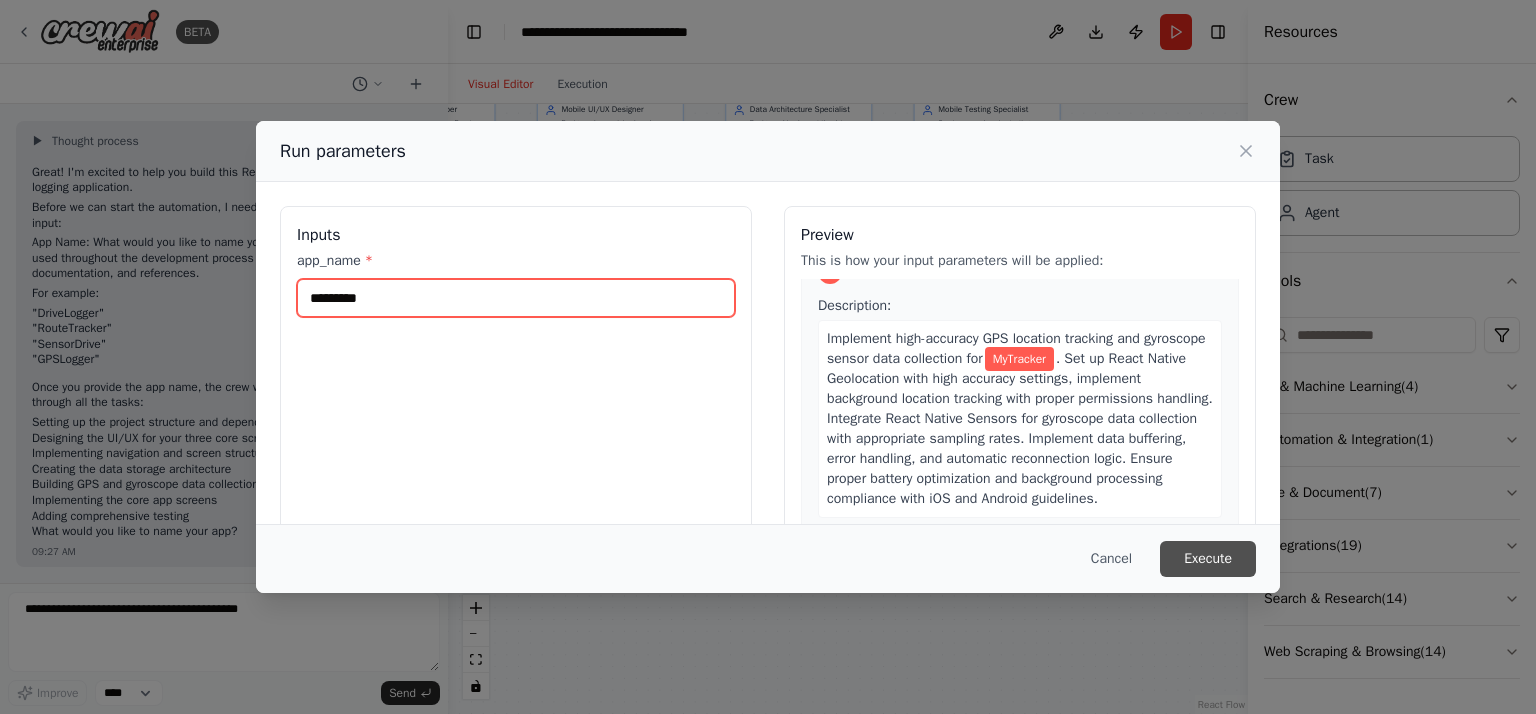 type on "*********" 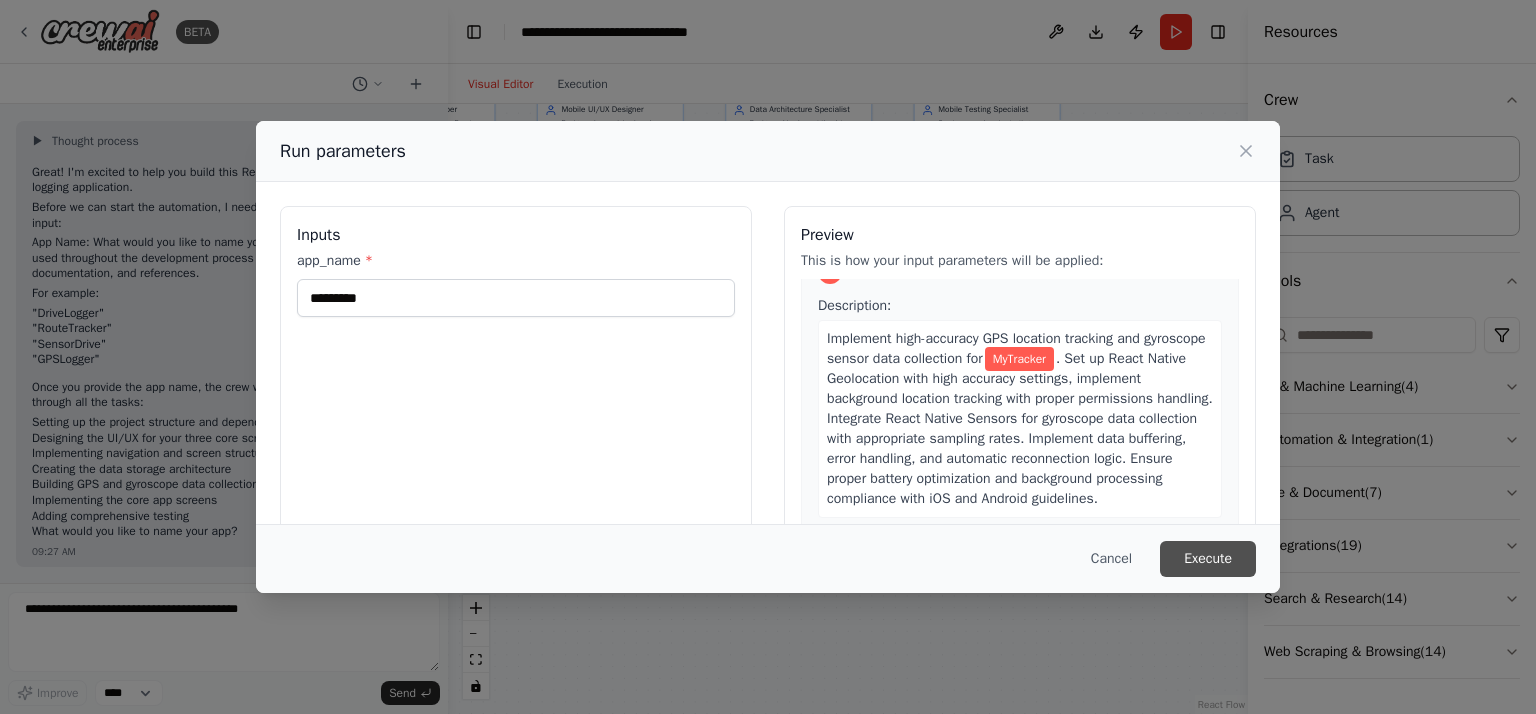 click on "Execute" at bounding box center [1208, 559] 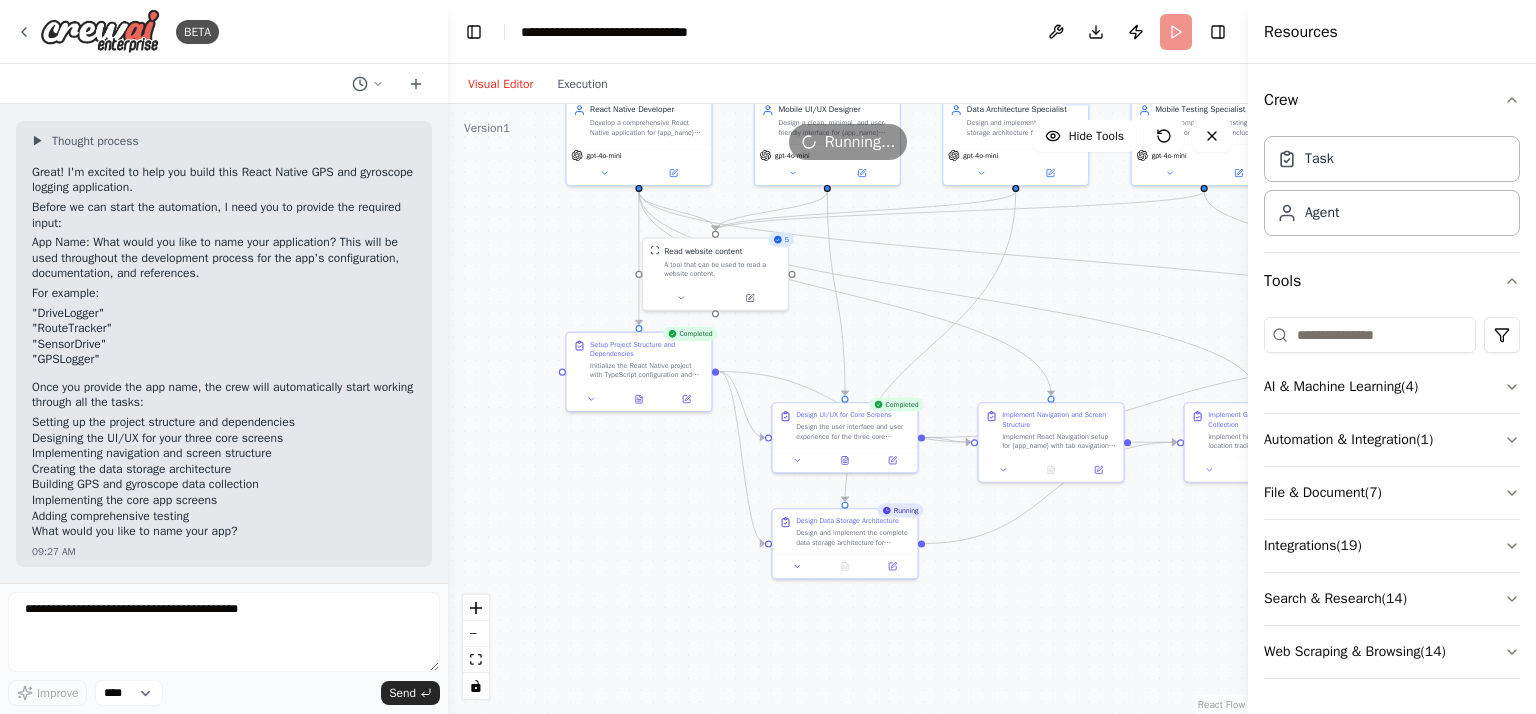 drag, startPoint x: 823, startPoint y: 292, endPoint x: 1039, endPoint y: 294, distance: 216.00926 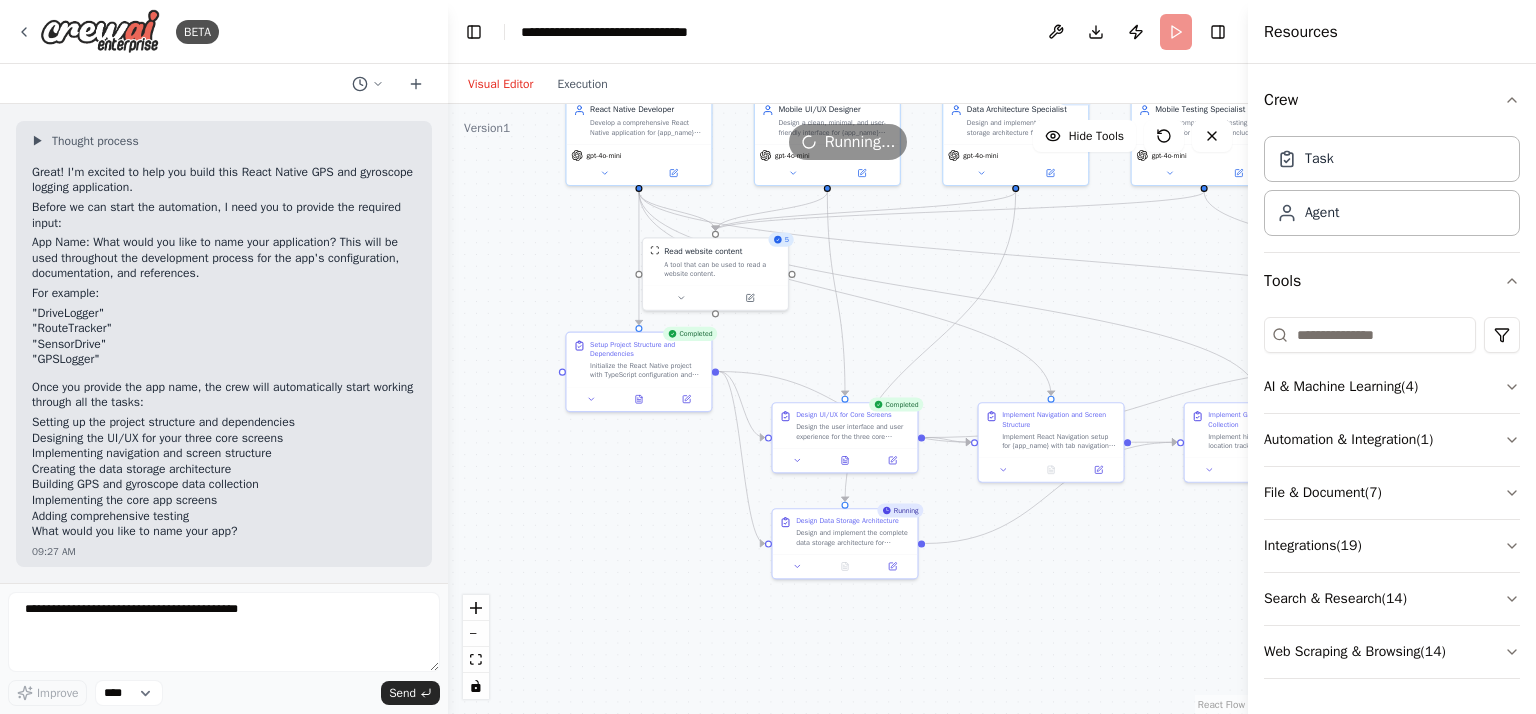 click on ".deletable-edge-delete-btn {
width: 20px;
height: 20px;
border: 0px solid #ffffff;
color: #6b7280;
background-color: #f8fafc;
cursor: pointer;
border-radius: 50%;
font-size: 12px;
padding: 3px;
display: flex;
align-items: center;
justify-content: center;
transition: all 0.2s cubic-bezier(0.4, 0, 0.2, 1);
box-shadow: 0 2px 4px rgba(0, 0, 0, 0.1);
}
.deletable-edge-delete-btn:hover {
background-color: #ef4444;
color: #ffffff;
border-color: #dc2626;
transform: scale(1.1);
box-shadow: 0 4px 12px rgba(239, 68, 68, 0.4);
}
.deletable-edge-delete-btn:active {
transform: scale(0.95);
box-shadow: 0 2px 4px rgba(239, 68, 68, 0.3);
}
React Native Developer gpt-4o-mini 5 Read website content gpt-4o-mini" at bounding box center (848, 409) 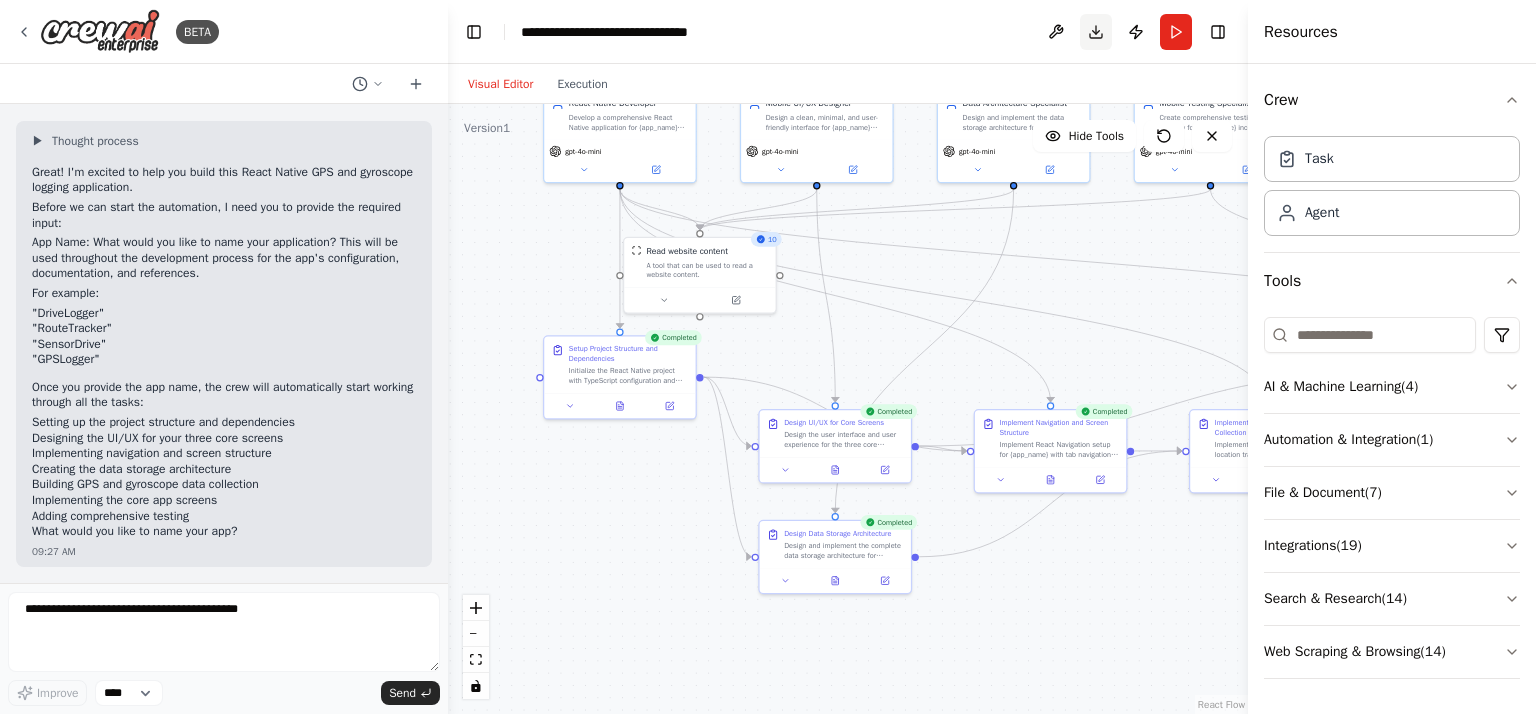 click on "Download" at bounding box center [1096, 32] 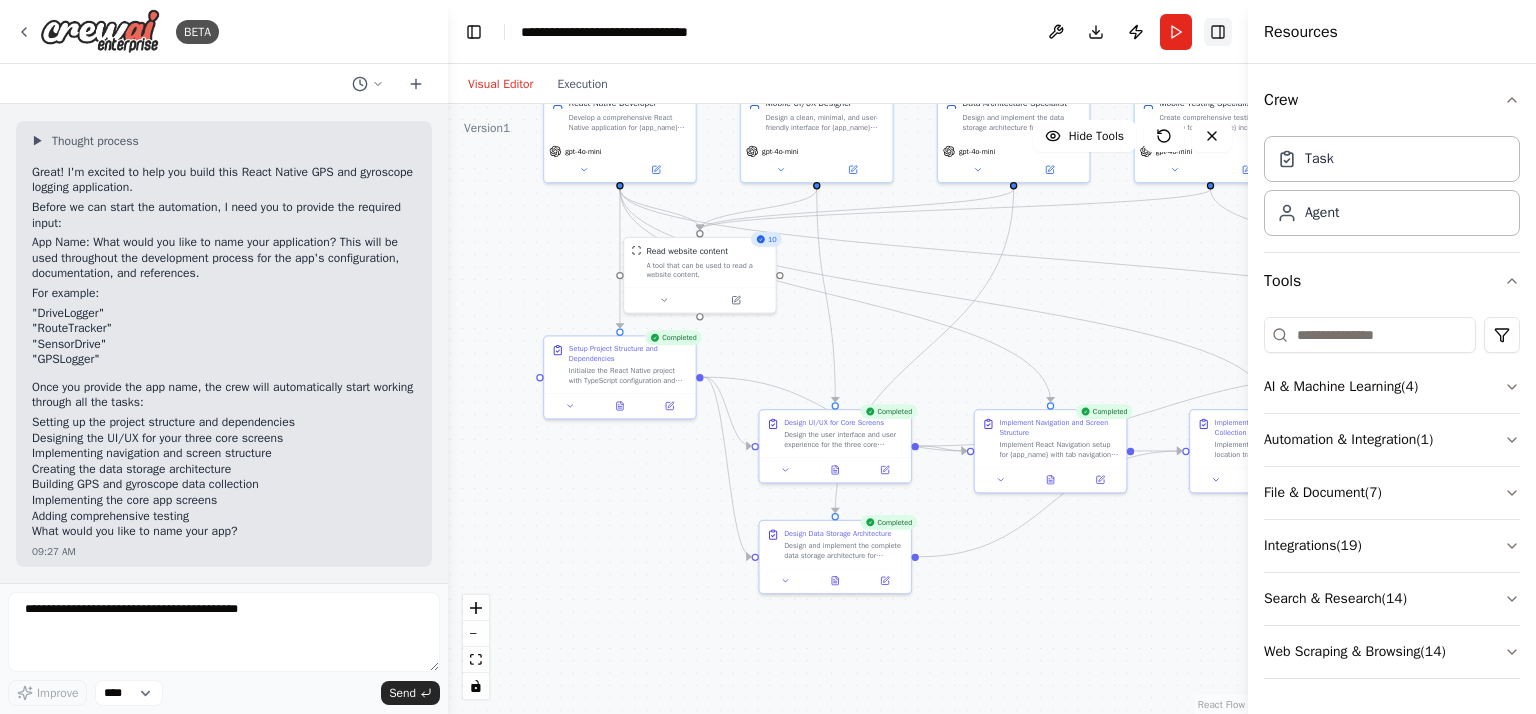 click on "Toggle Right Sidebar" at bounding box center (1218, 32) 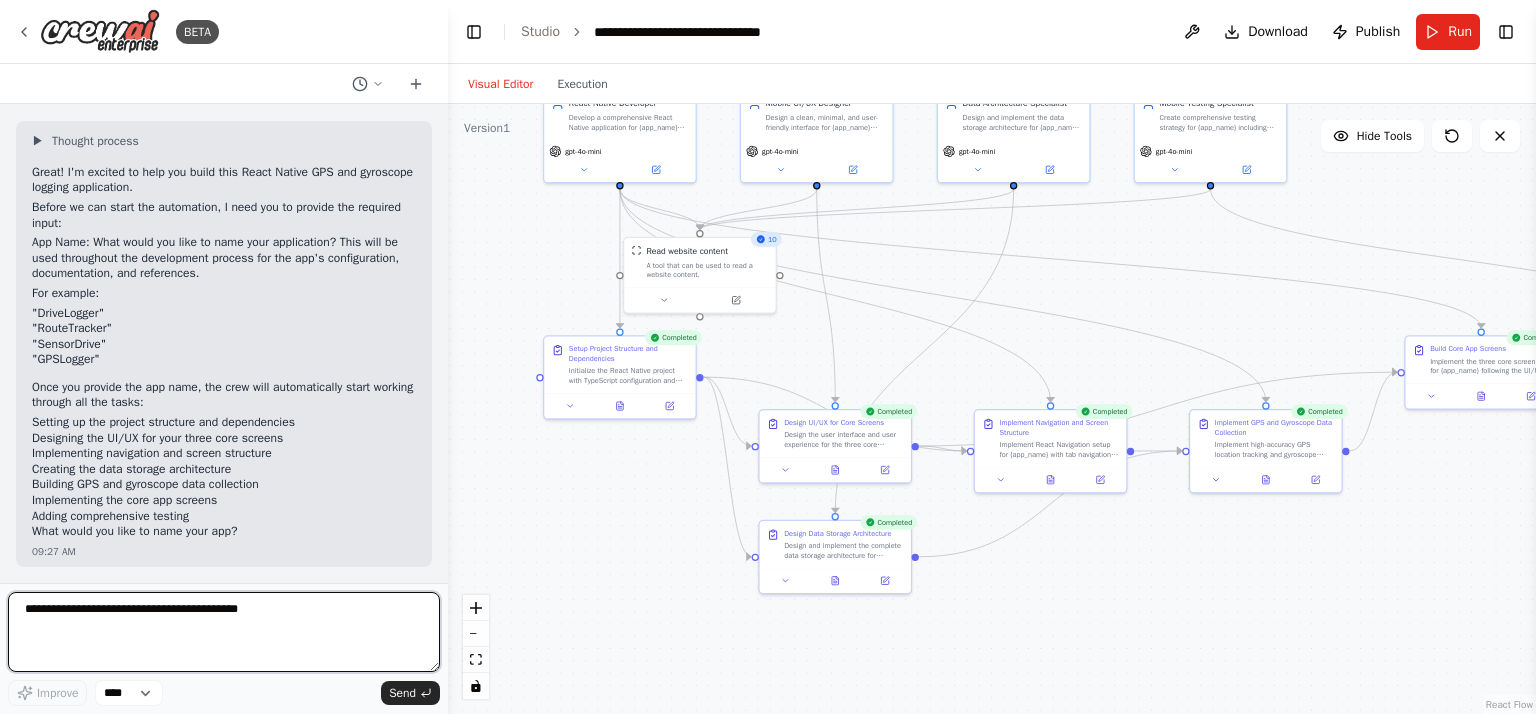click at bounding box center (224, 632) 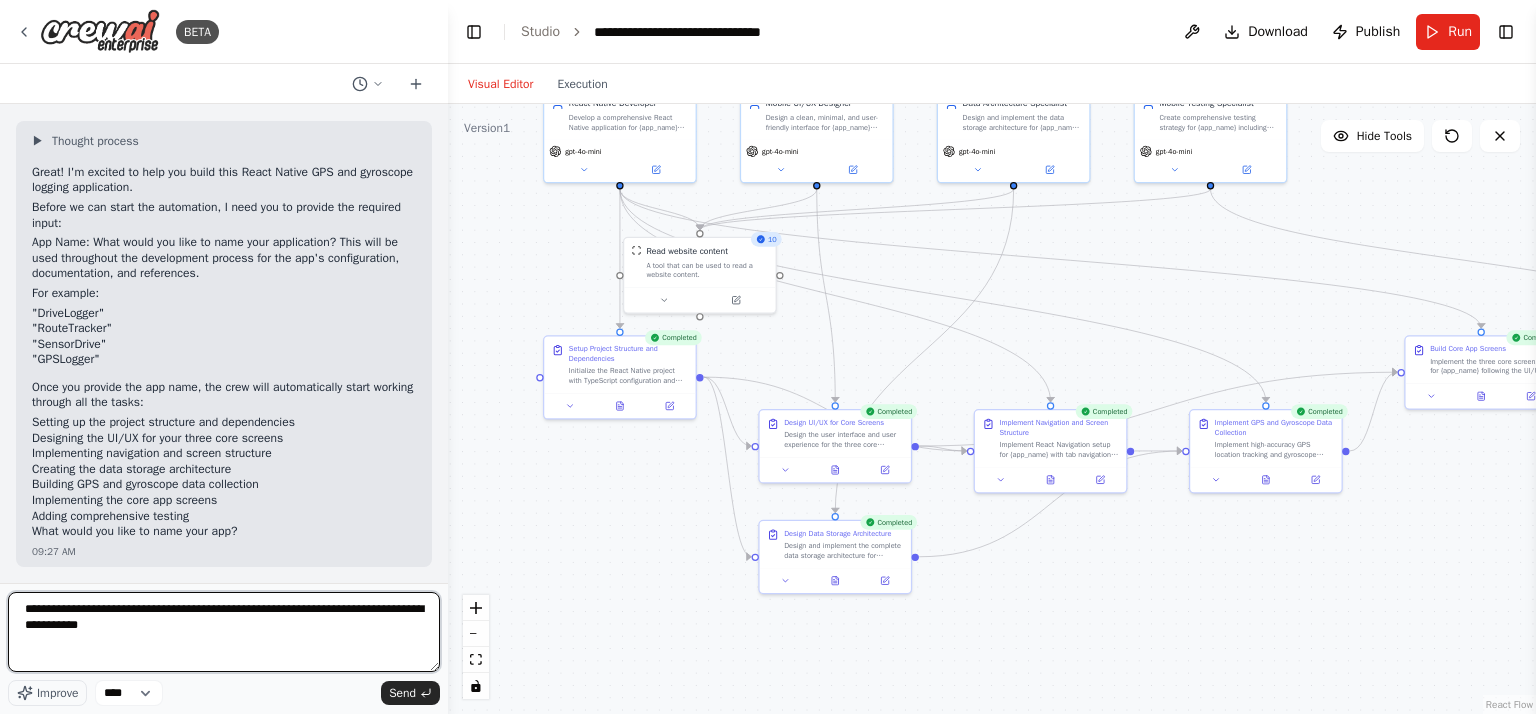 type on "**********" 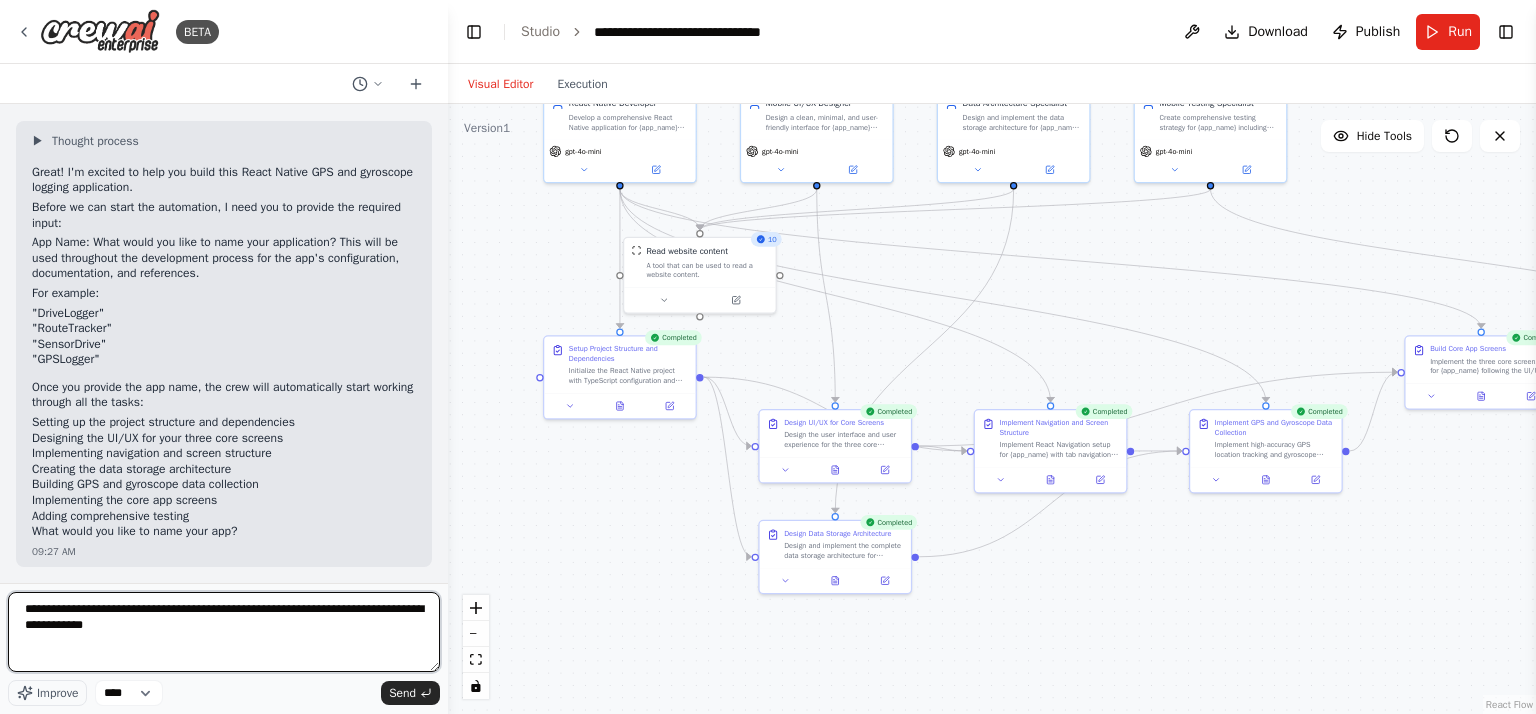 type 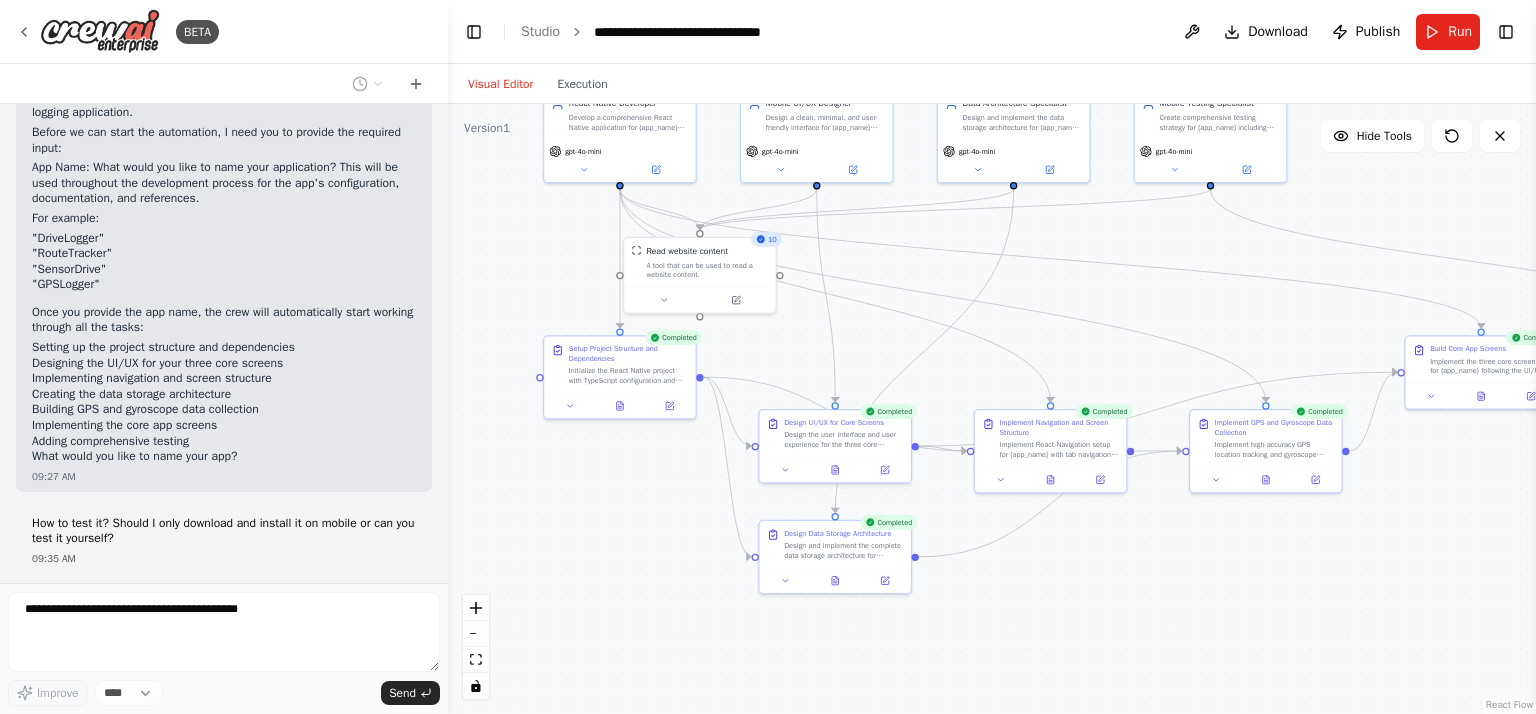scroll, scrollTop: 2676, scrollLeft: 0, axis: vertical 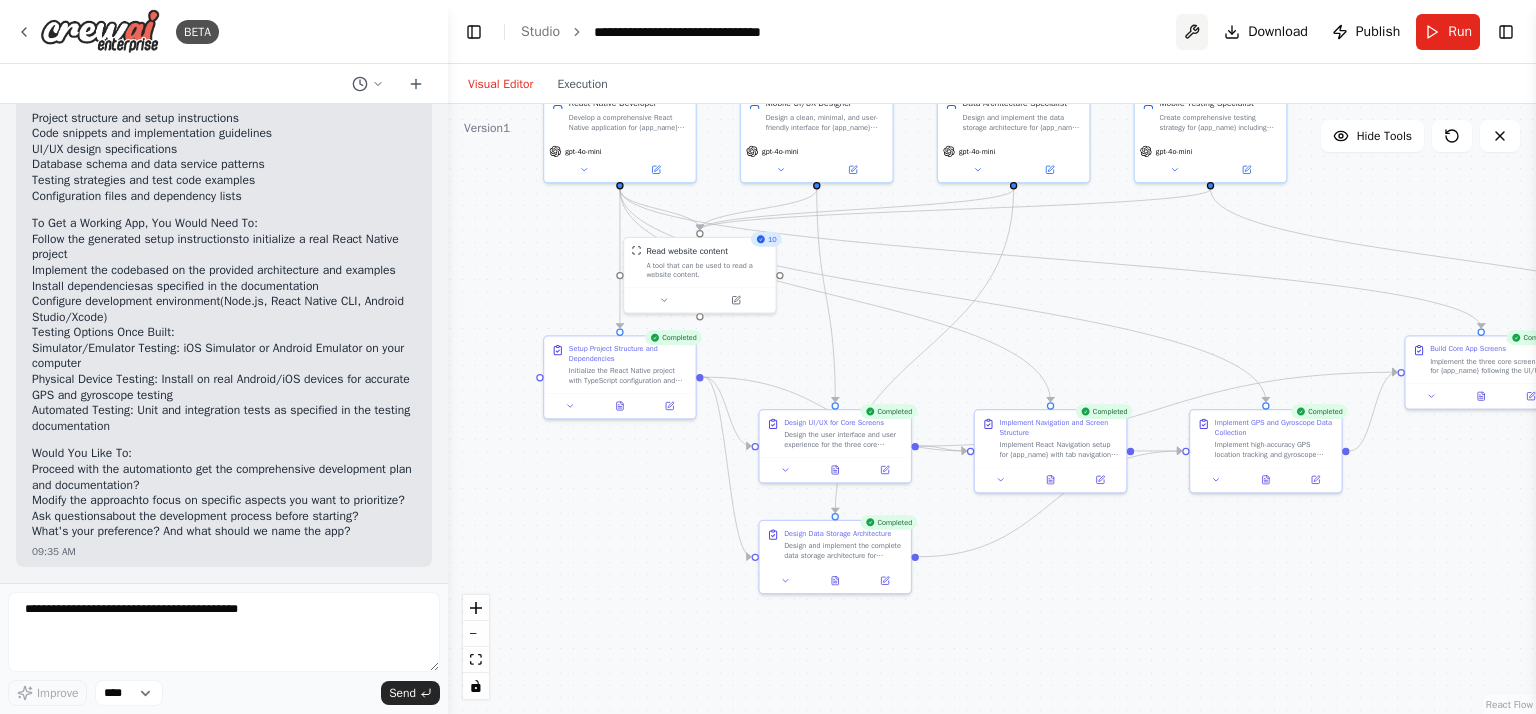 click at bounding box center (1192, 32) 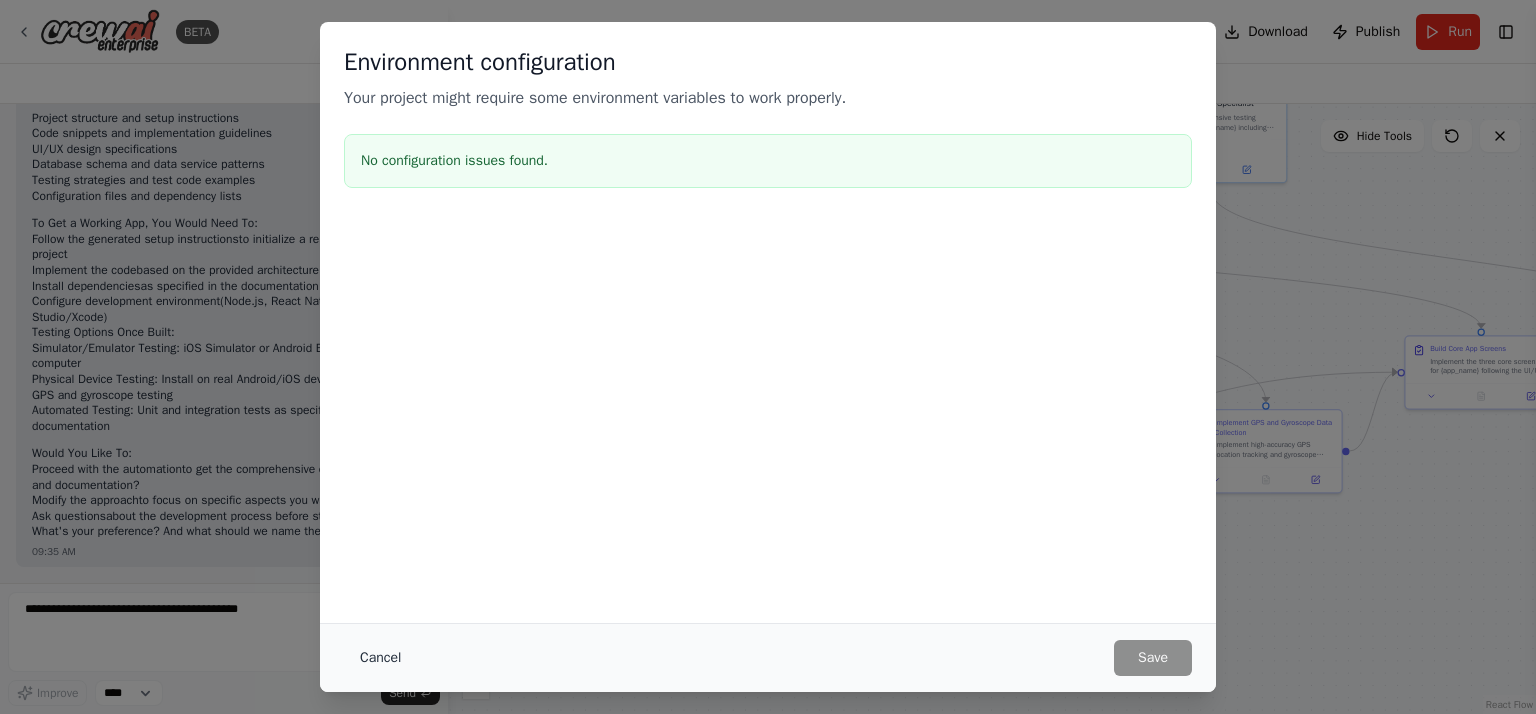 click on "Cancel" at bounding box center [380, 658] 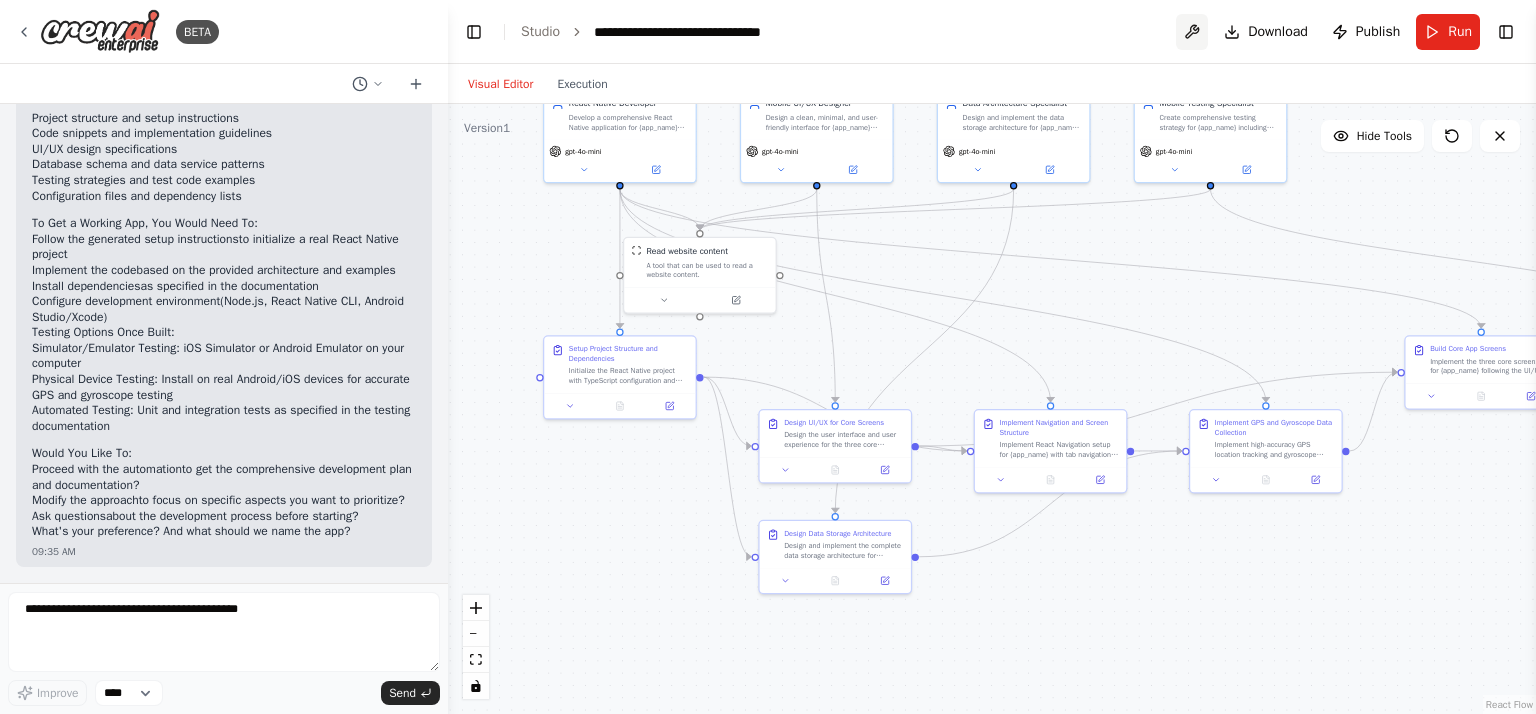 click at bounding box center [1192, 32] 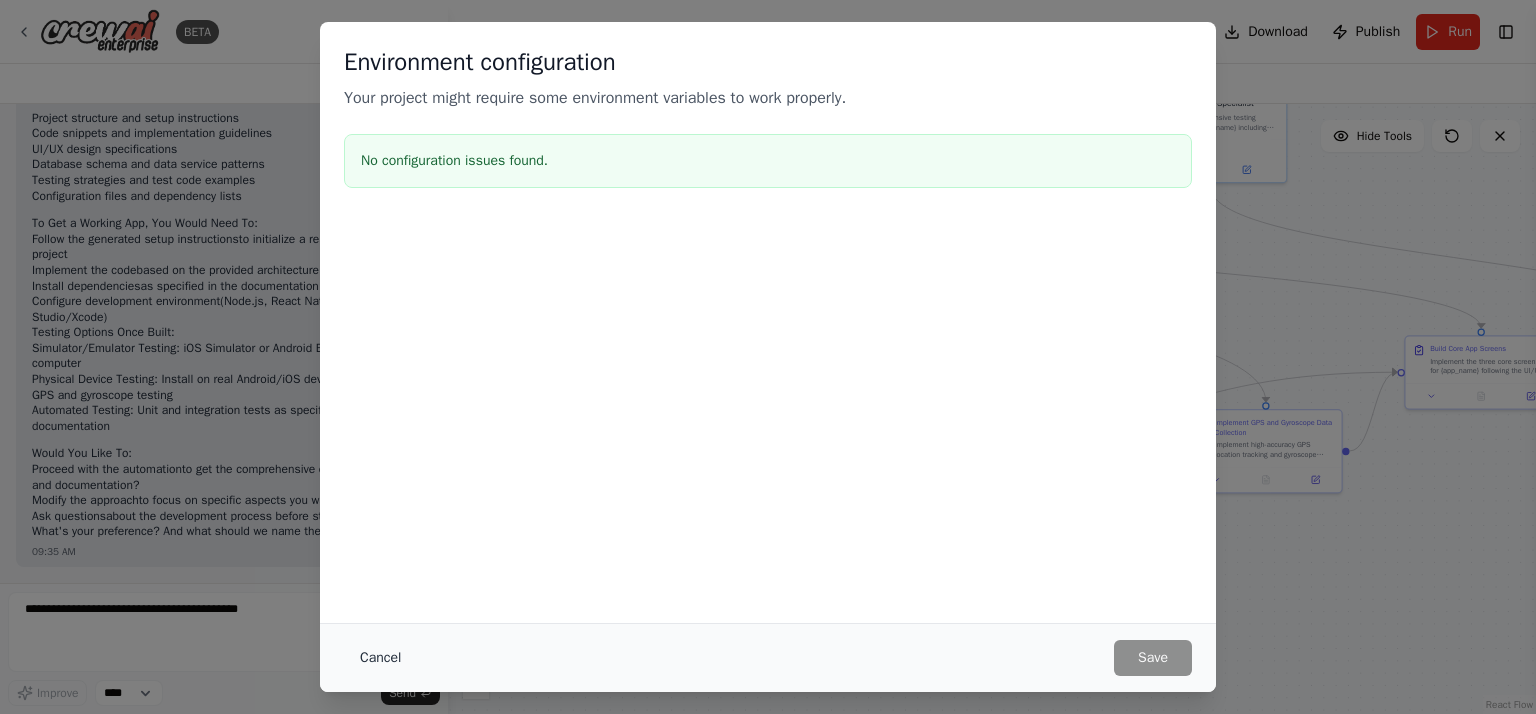 click on "Cancel" at bounding box center [380, 658] 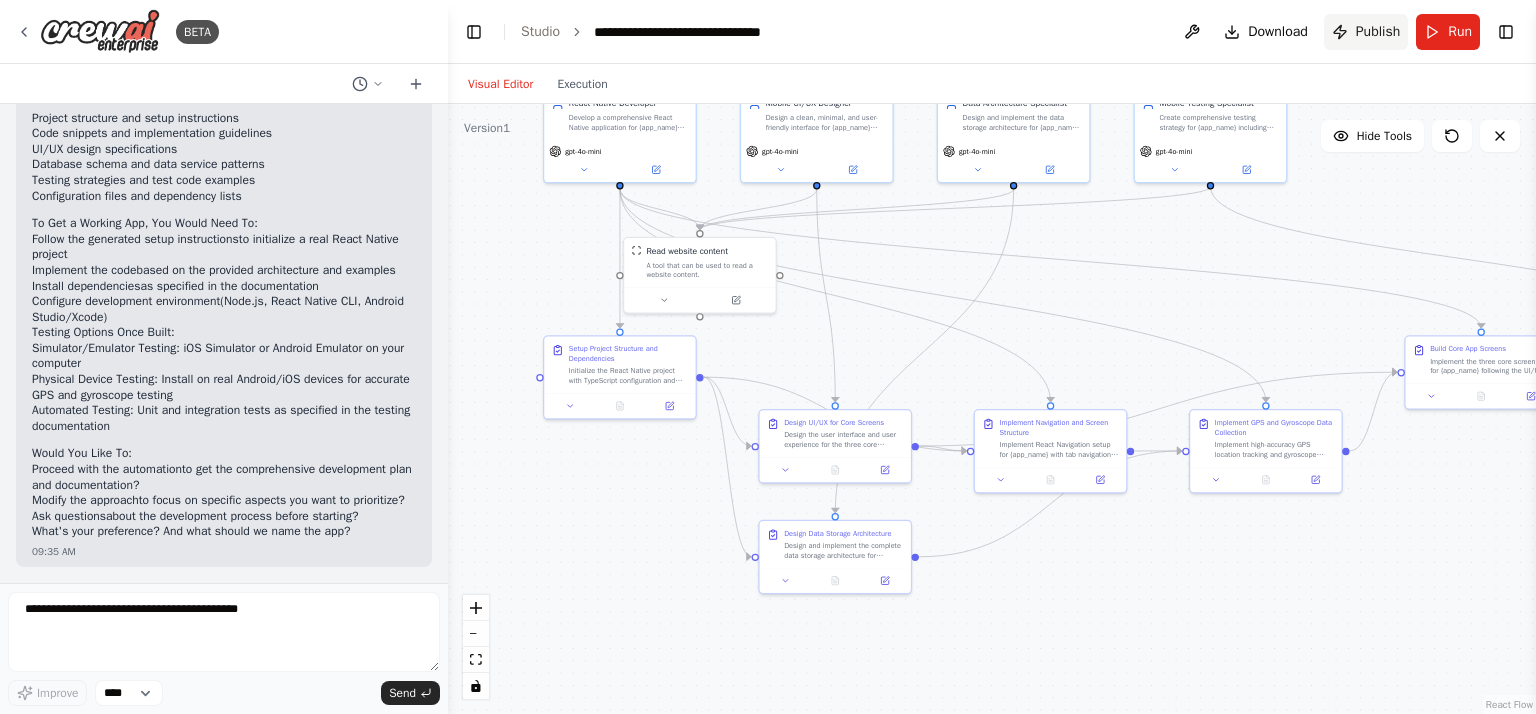 click on "Publish" at bounding box center (1366, 32) 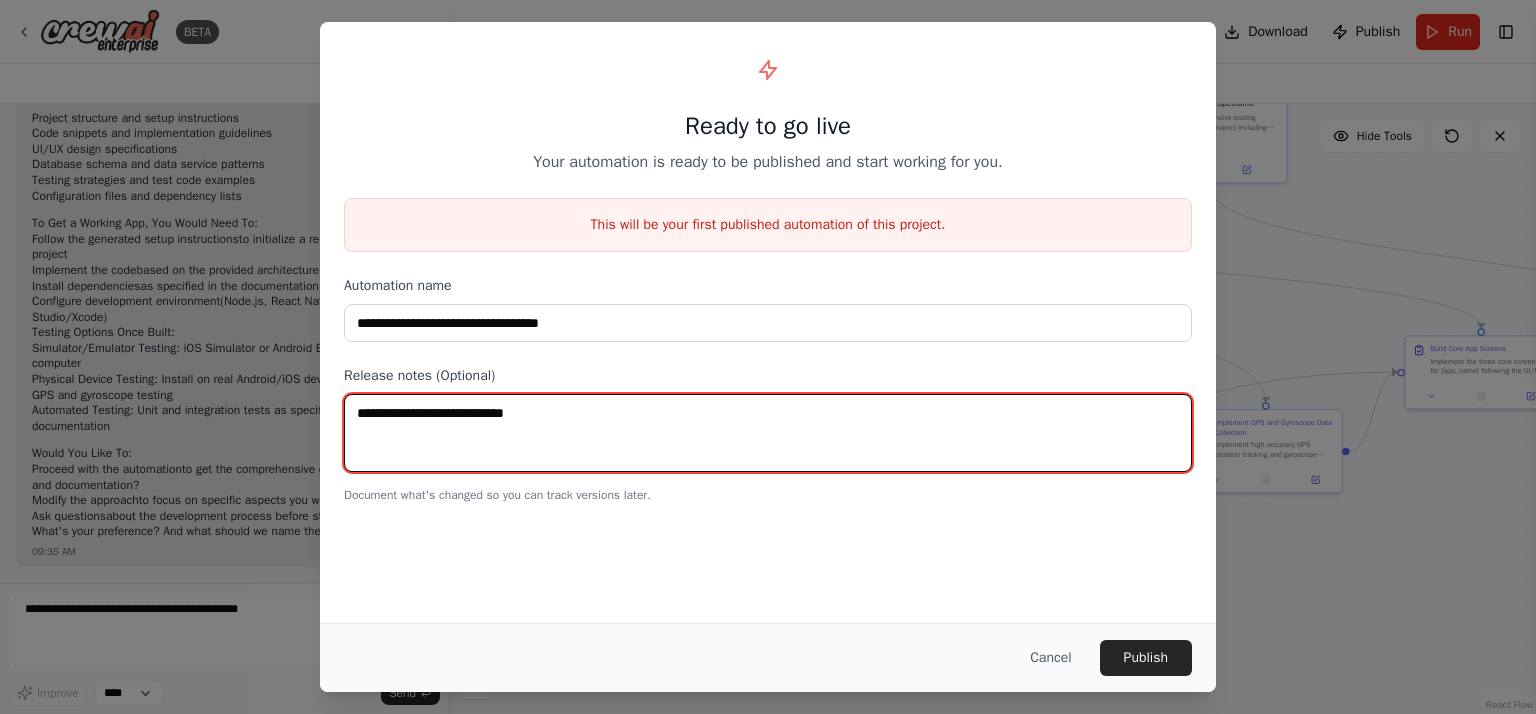 click at bounding box center (768, 433) 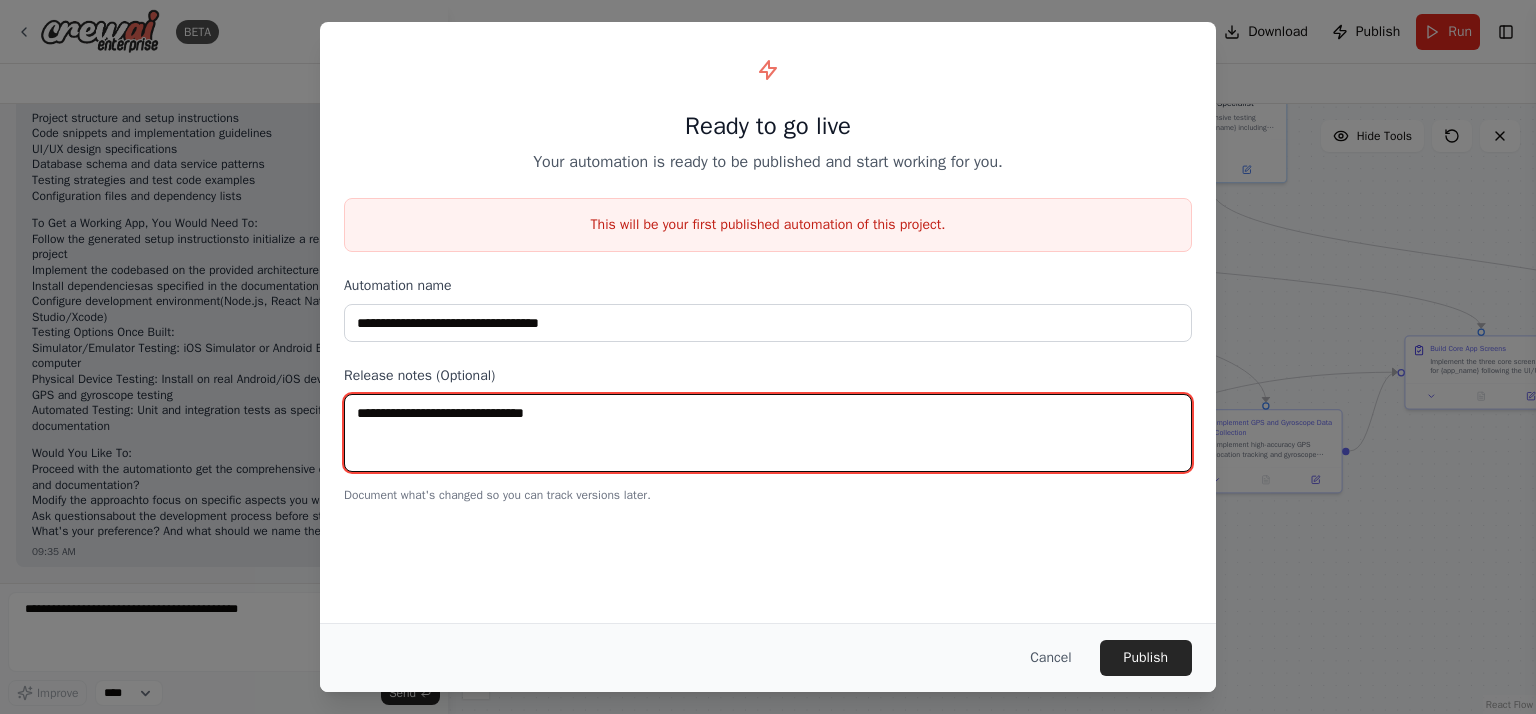 type on "**********" 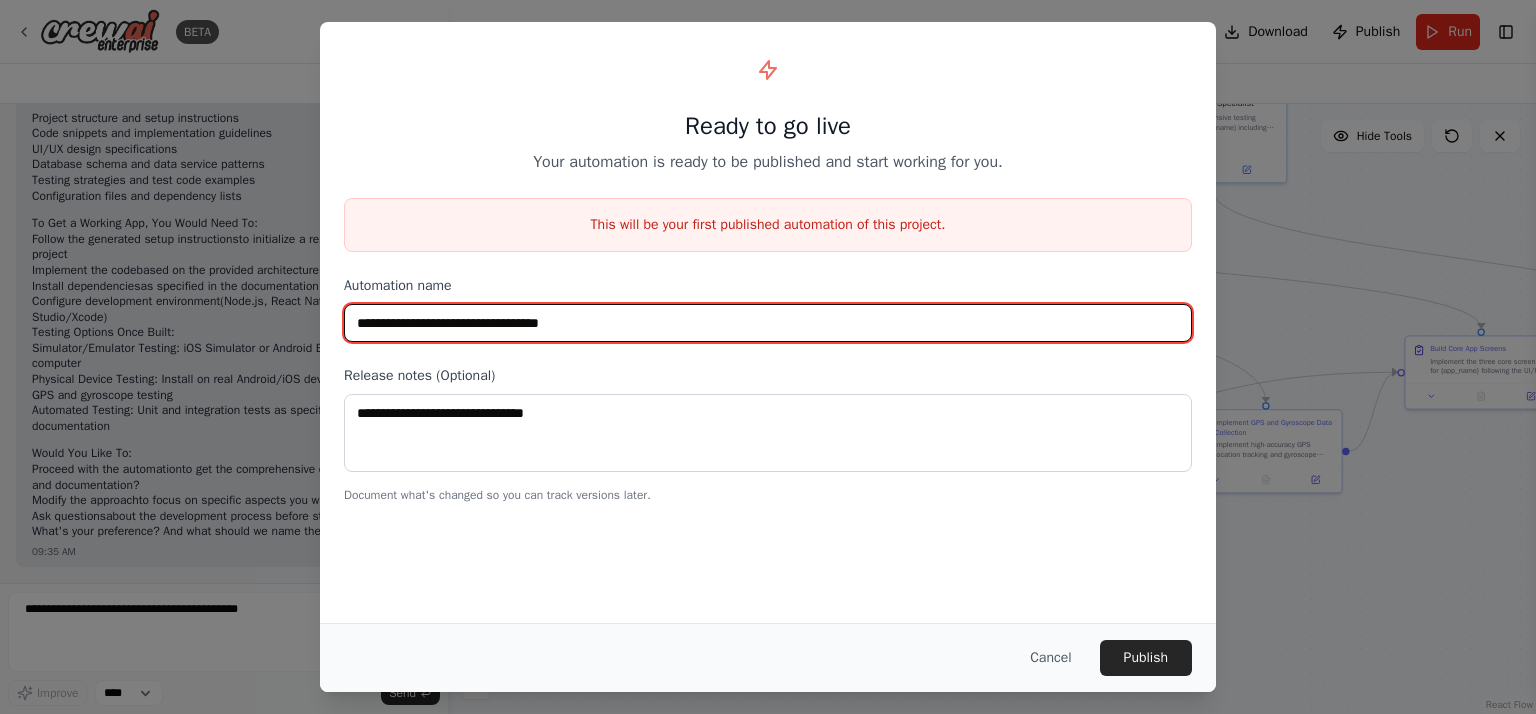click on "**********" at bounding box center (768, 323) 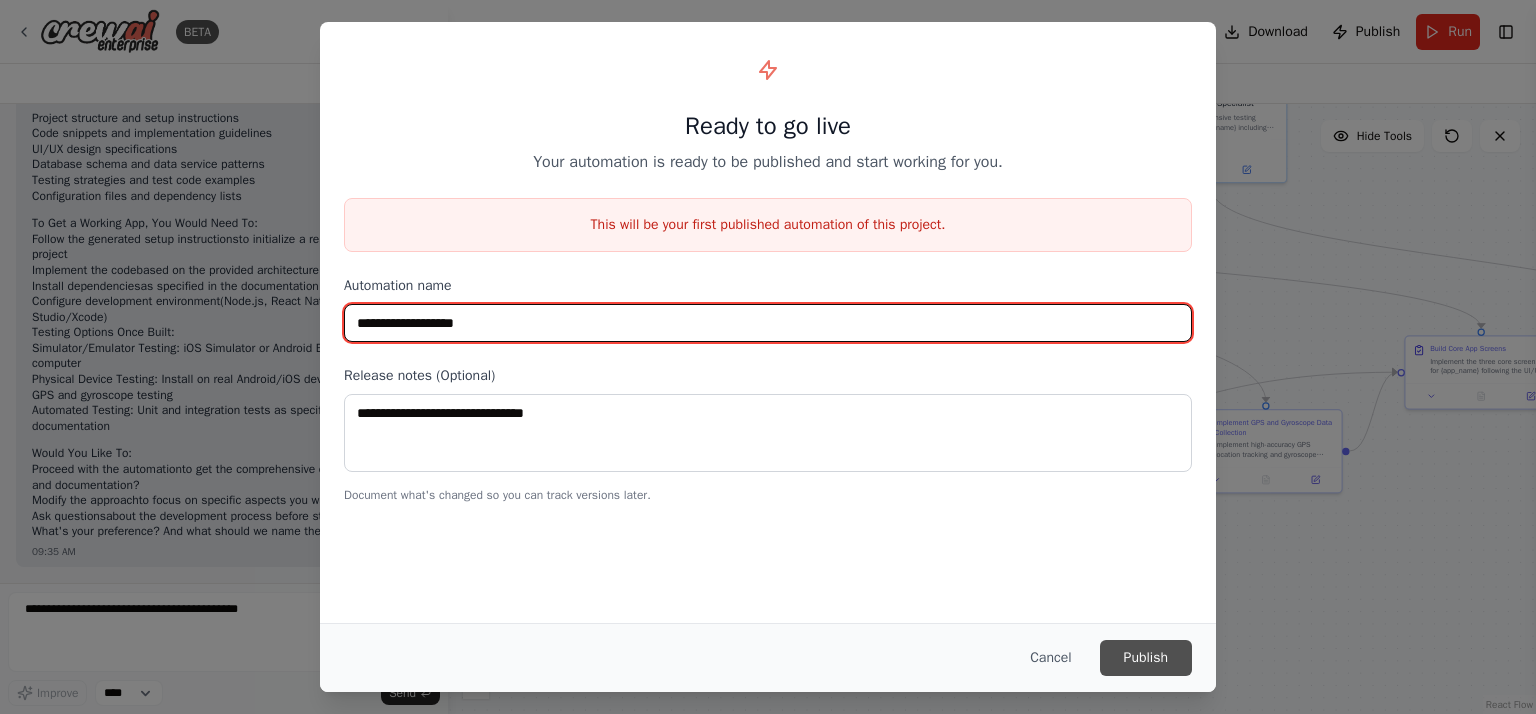 type on "**********" 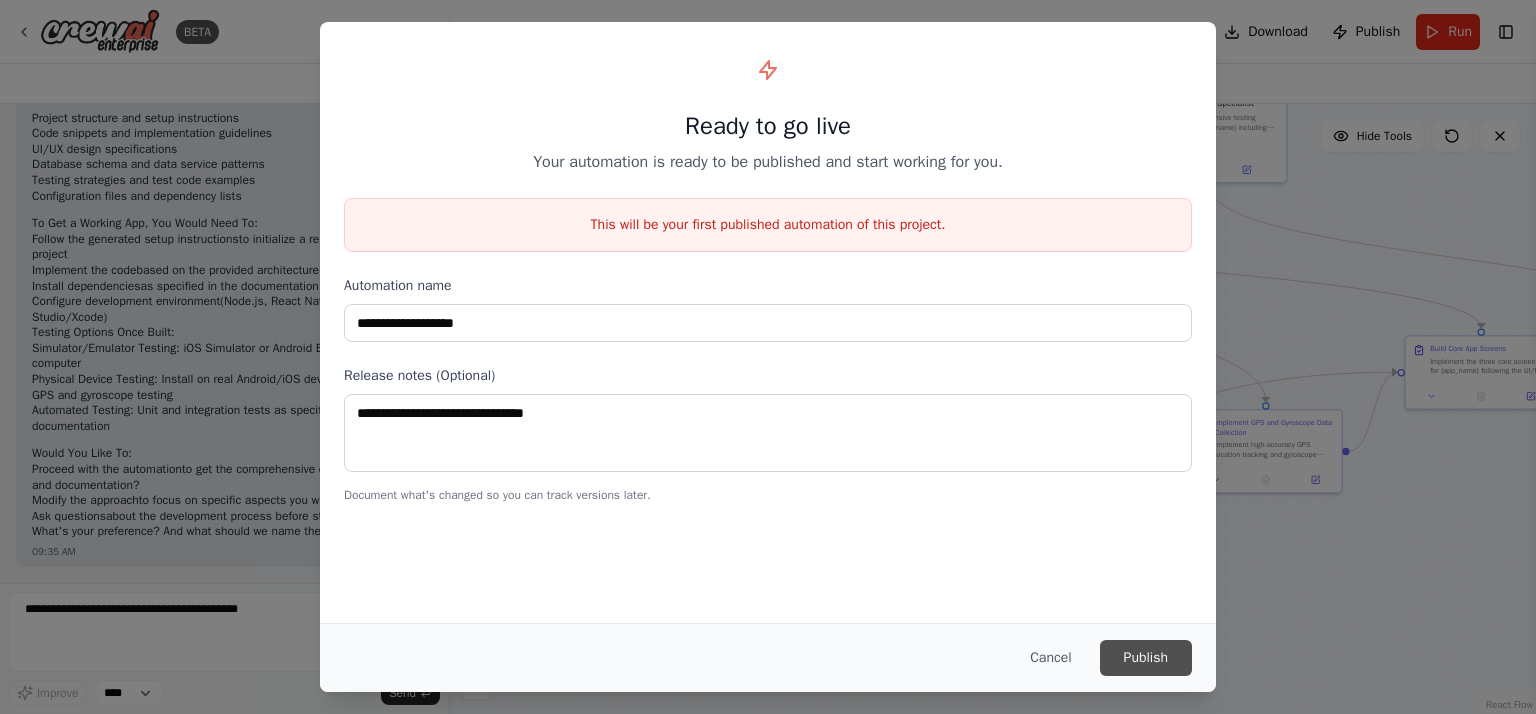click on "Publish" at bounding box center (1146, 658) 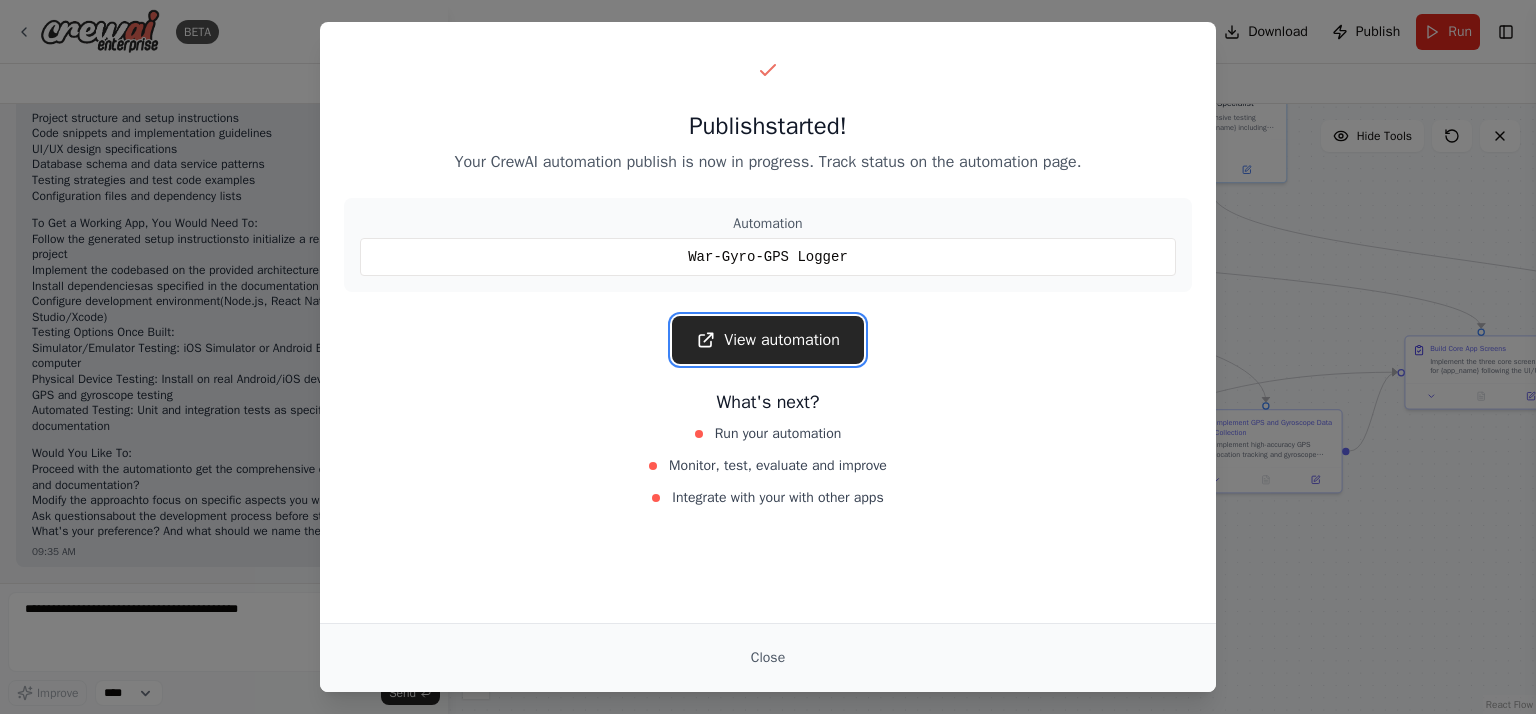 click on "View automation" at bounding box center [768, 340] 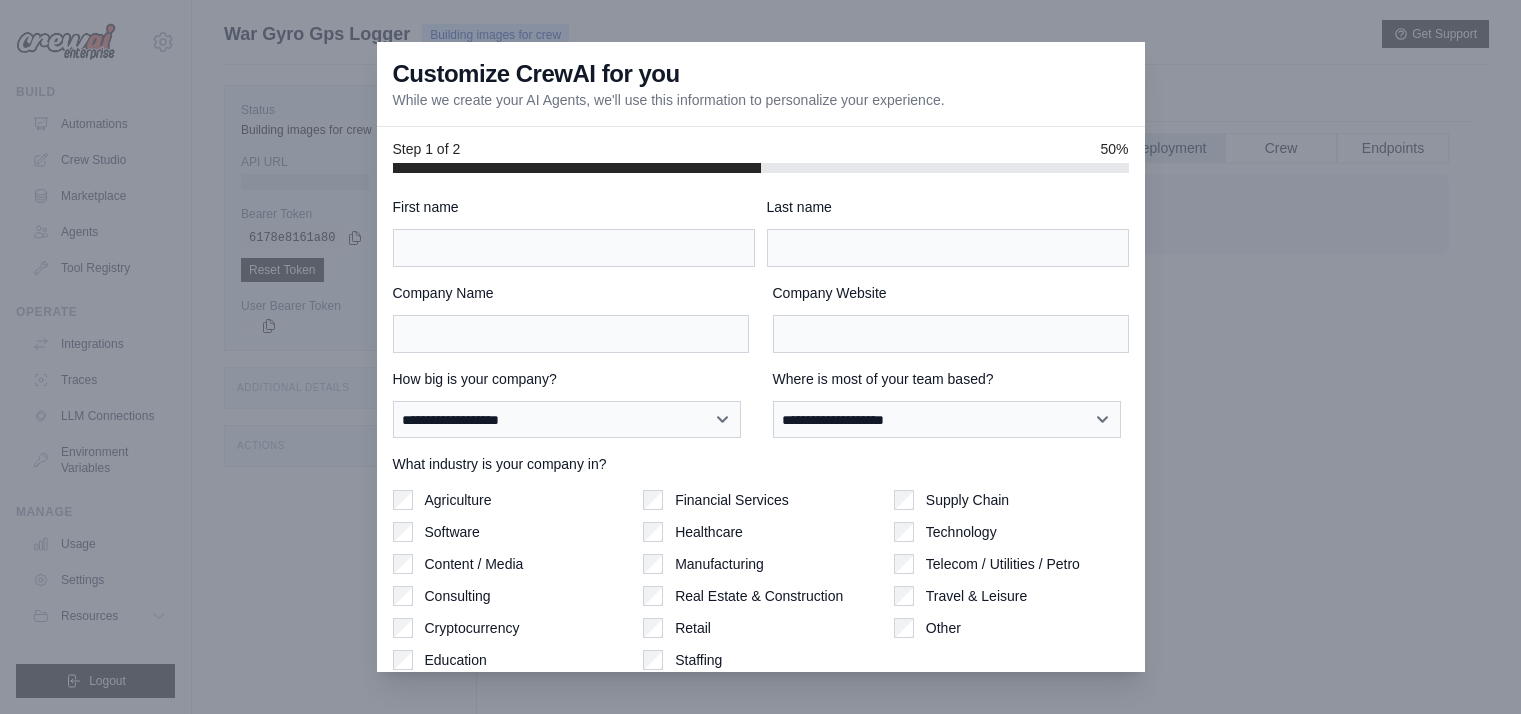 scroll, scrollTop: 84, scrollLeft: 0, axis: vertical 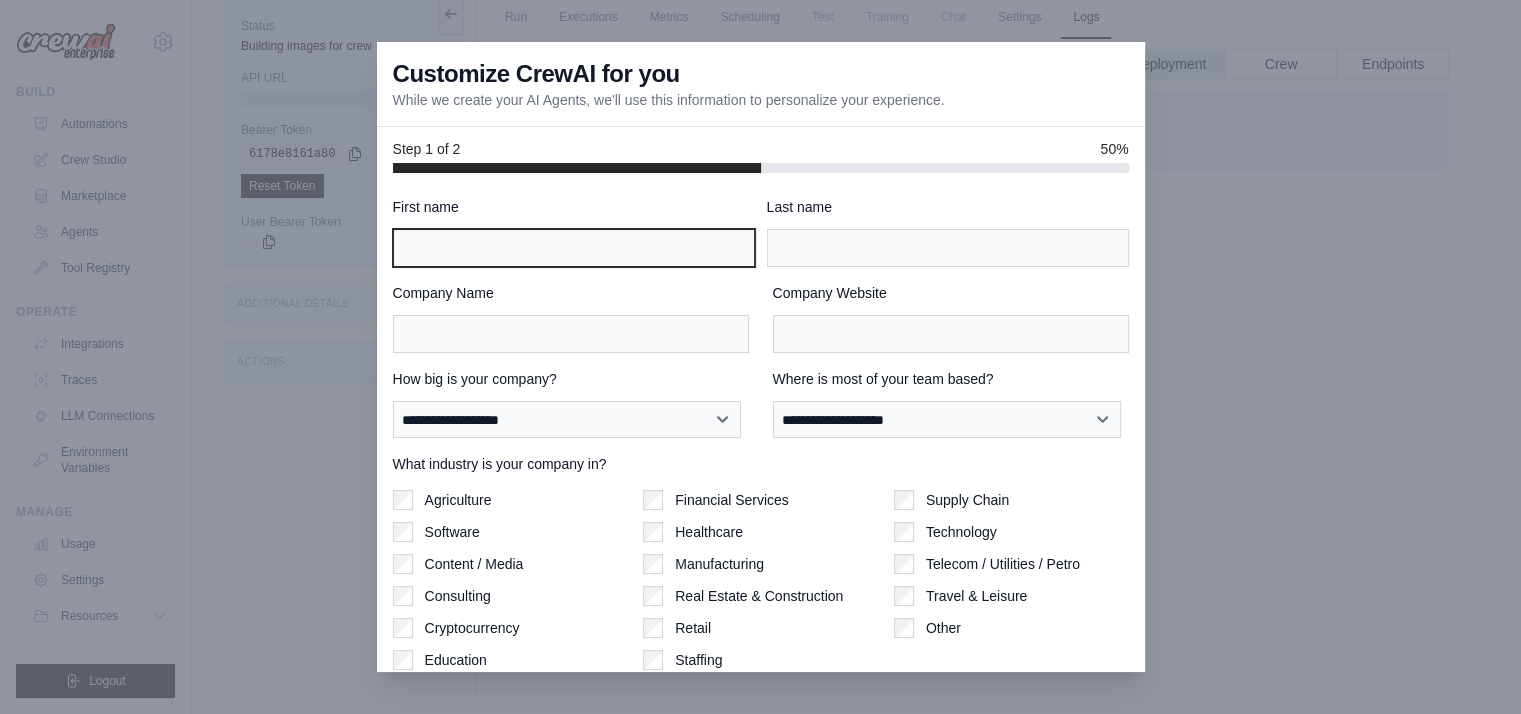 click on "First name" at bounding box center [574, 248] 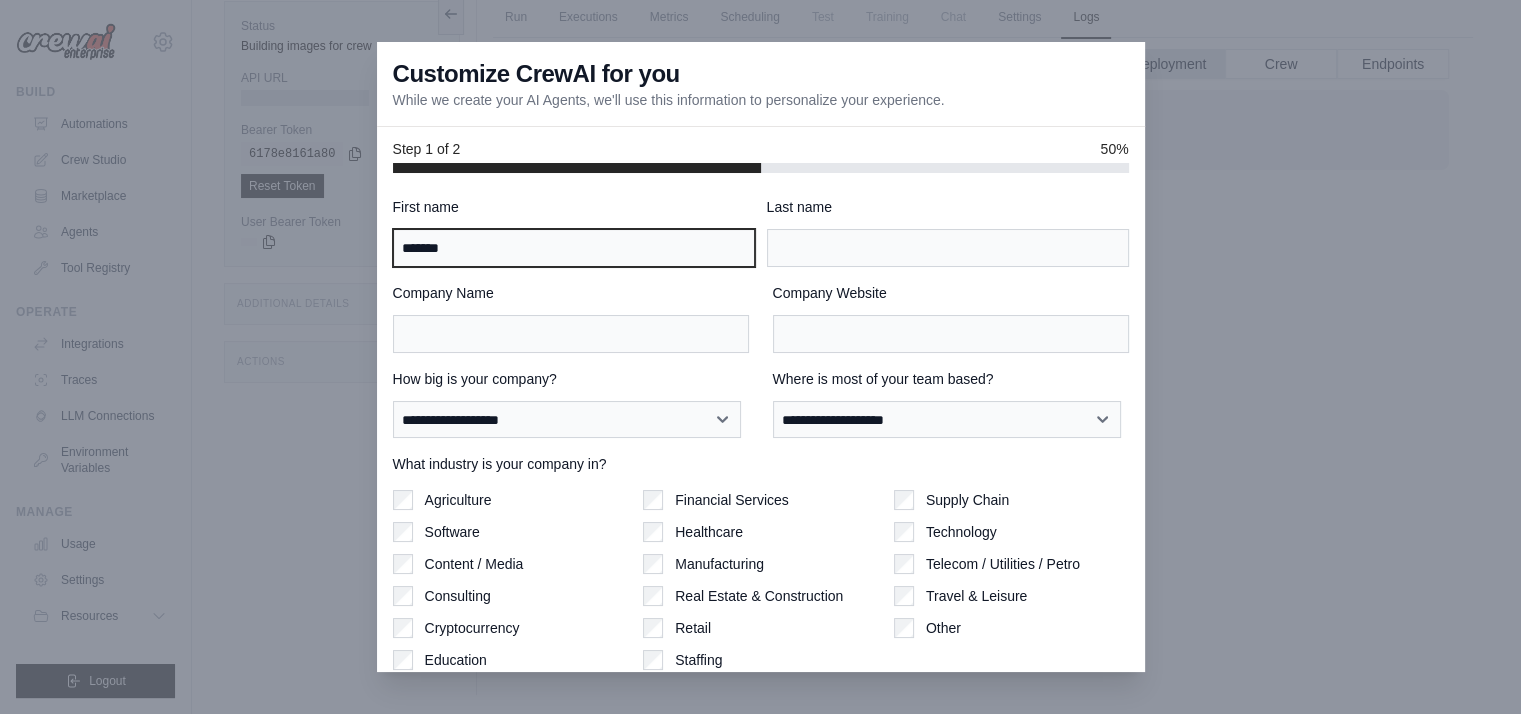 type on "*******" 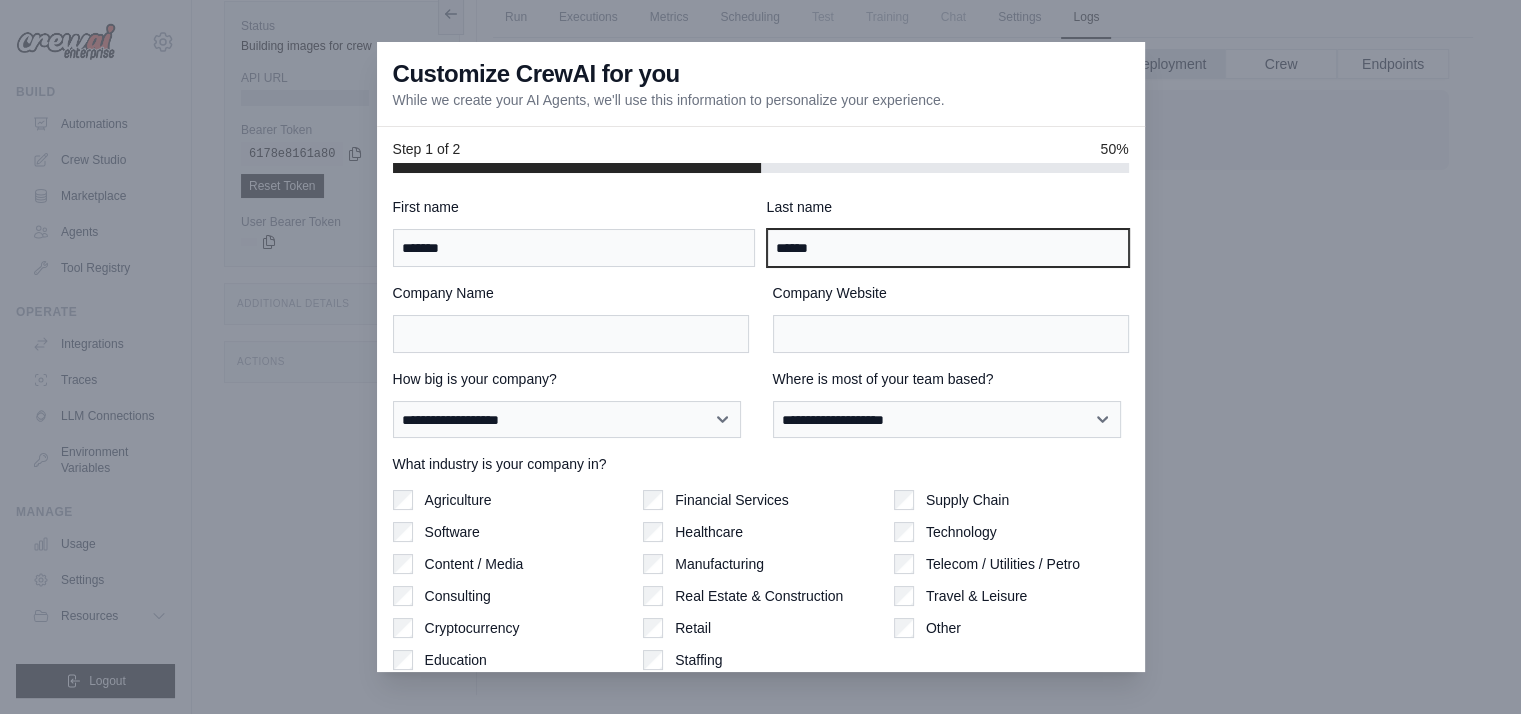 type on "******" 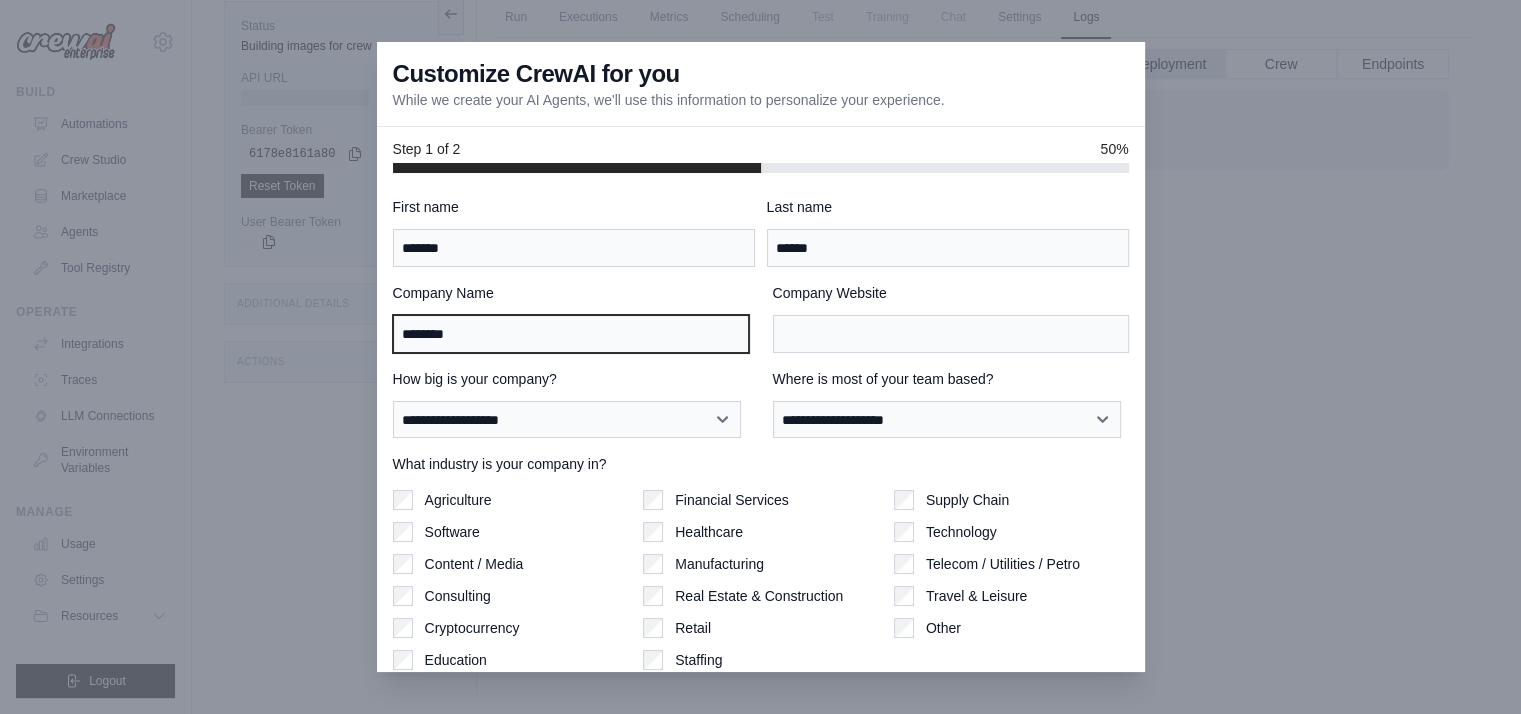 type on "********" 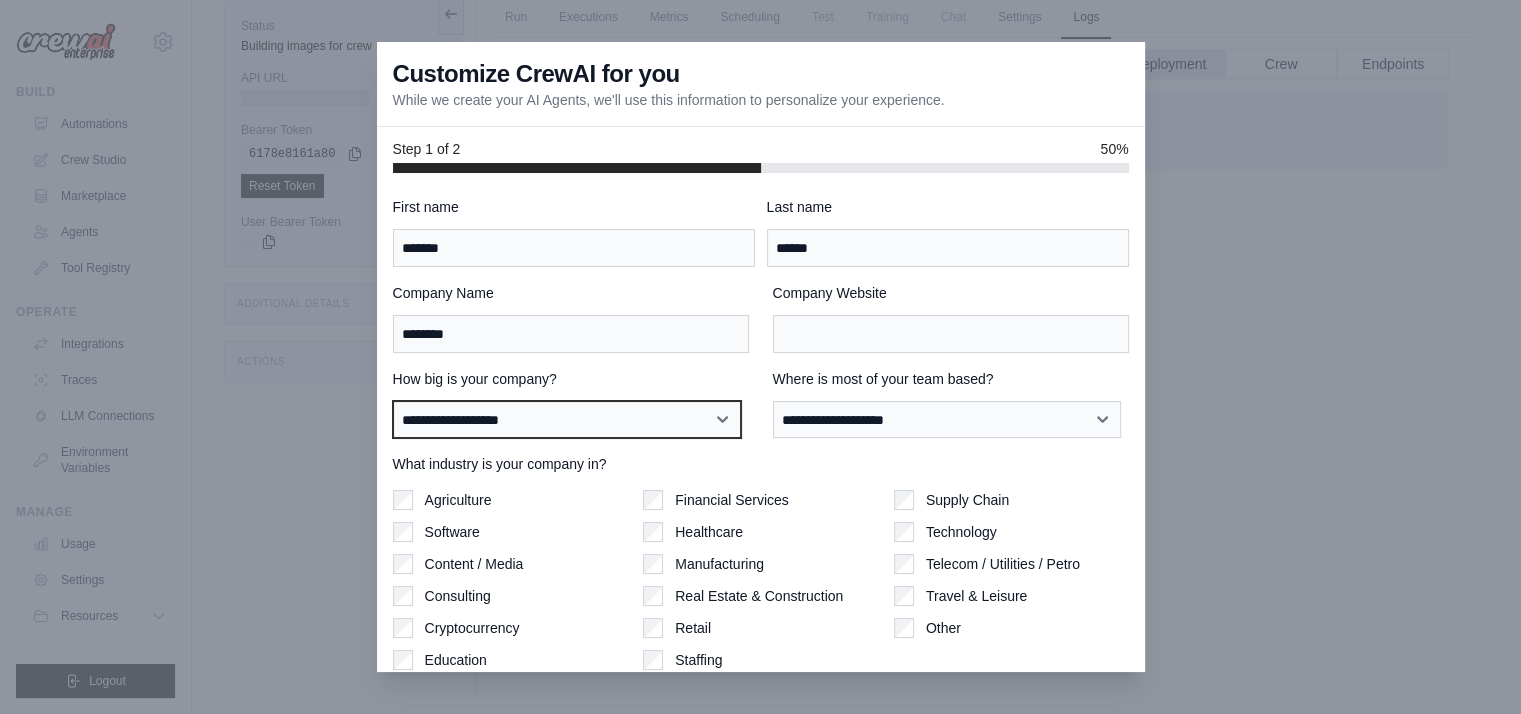click on "**********" at bounding box center (567, 420) 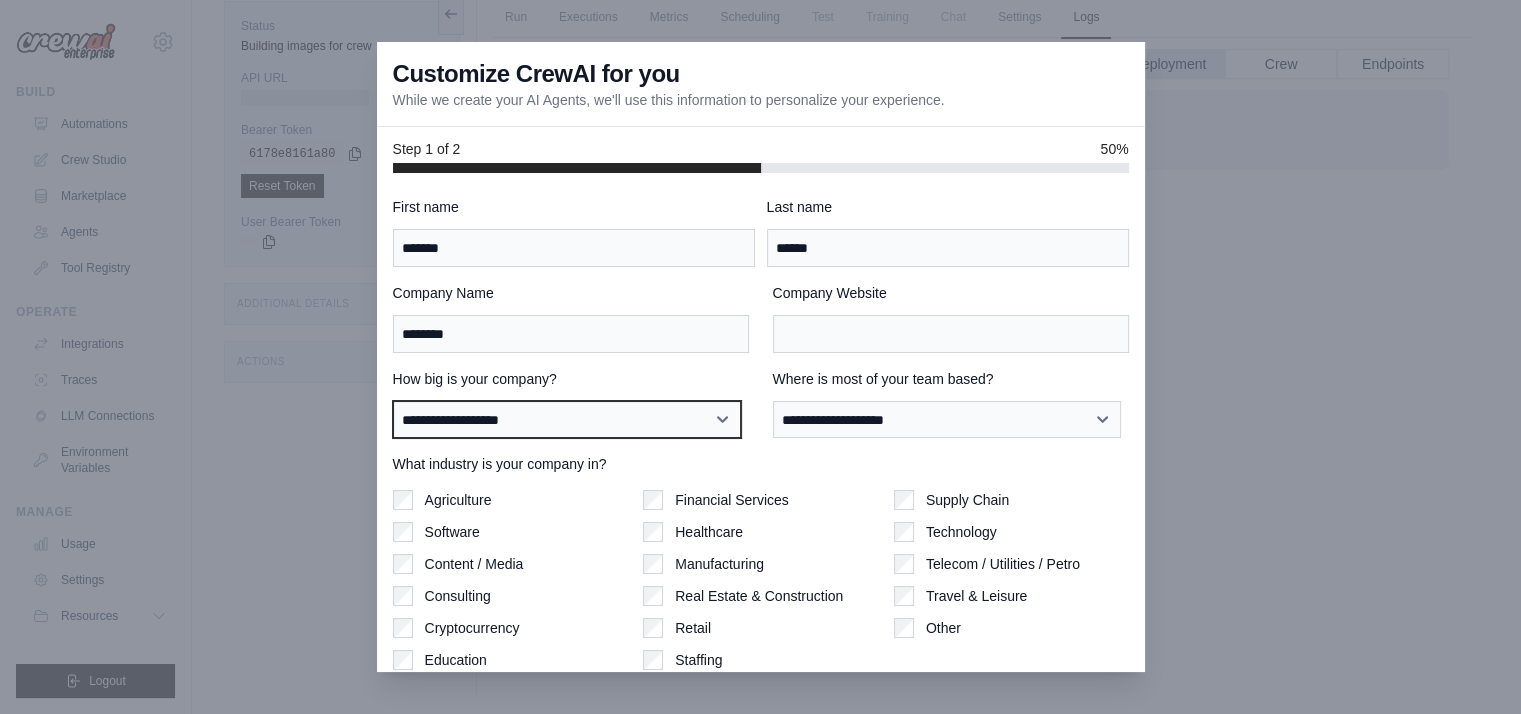 select on "**********" 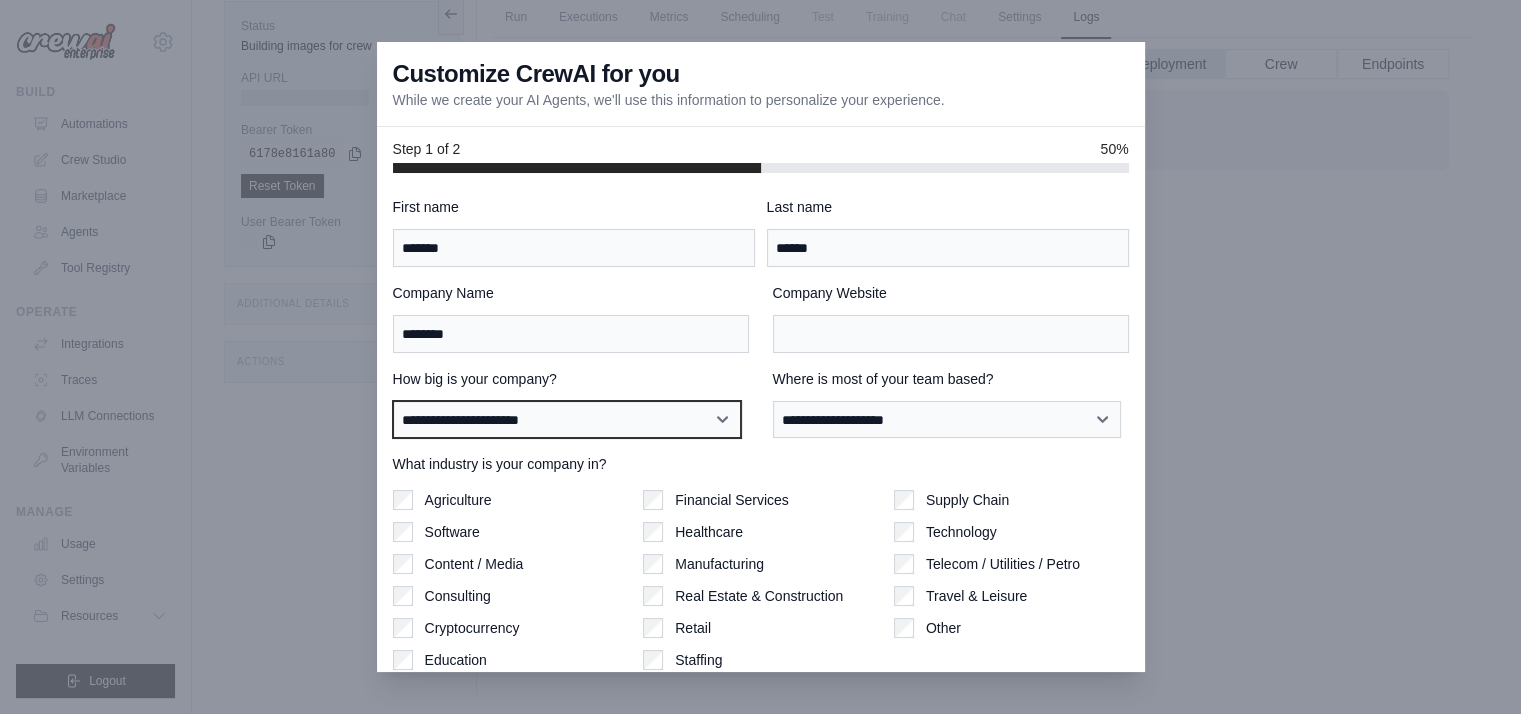 click on "**********" at bounding box center [567, 420] 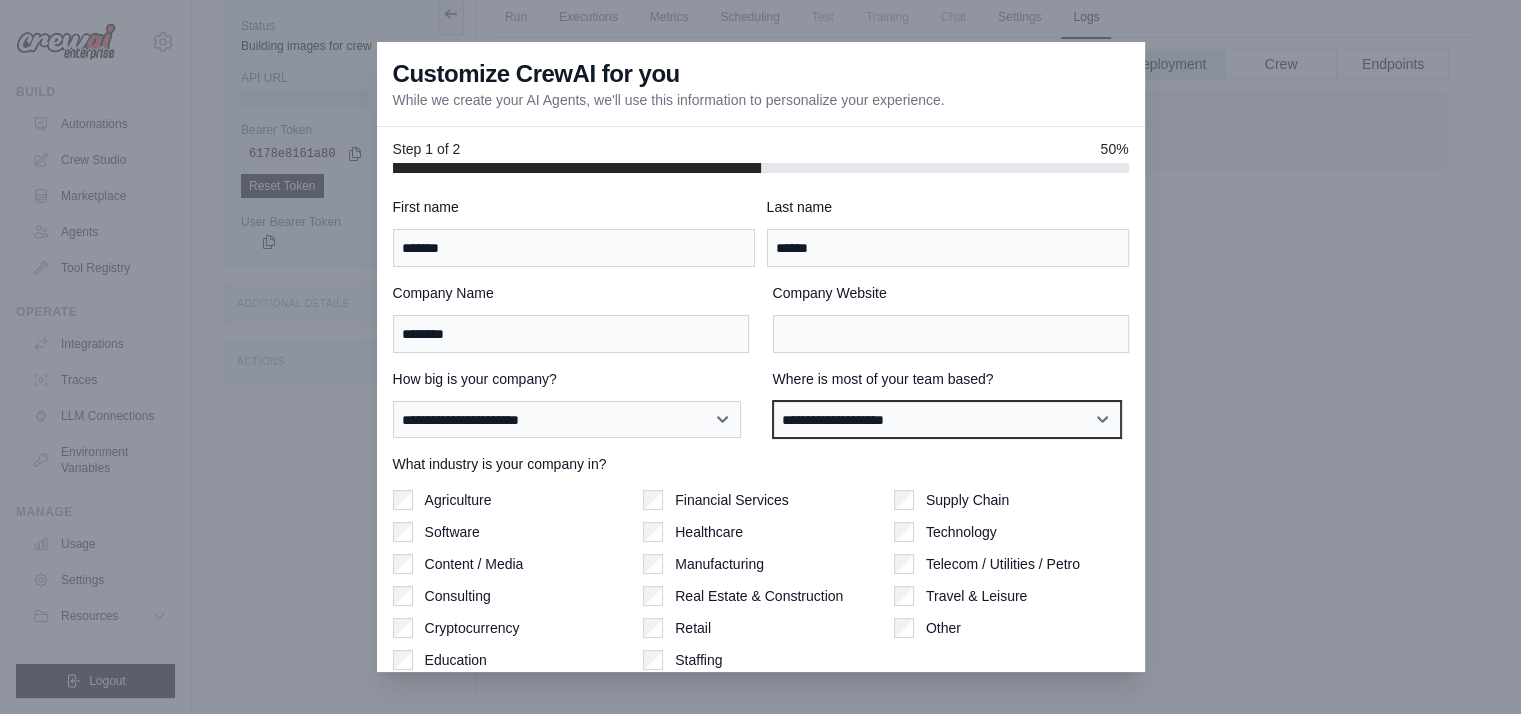 click on "**********" at bounding box center (947, 420) 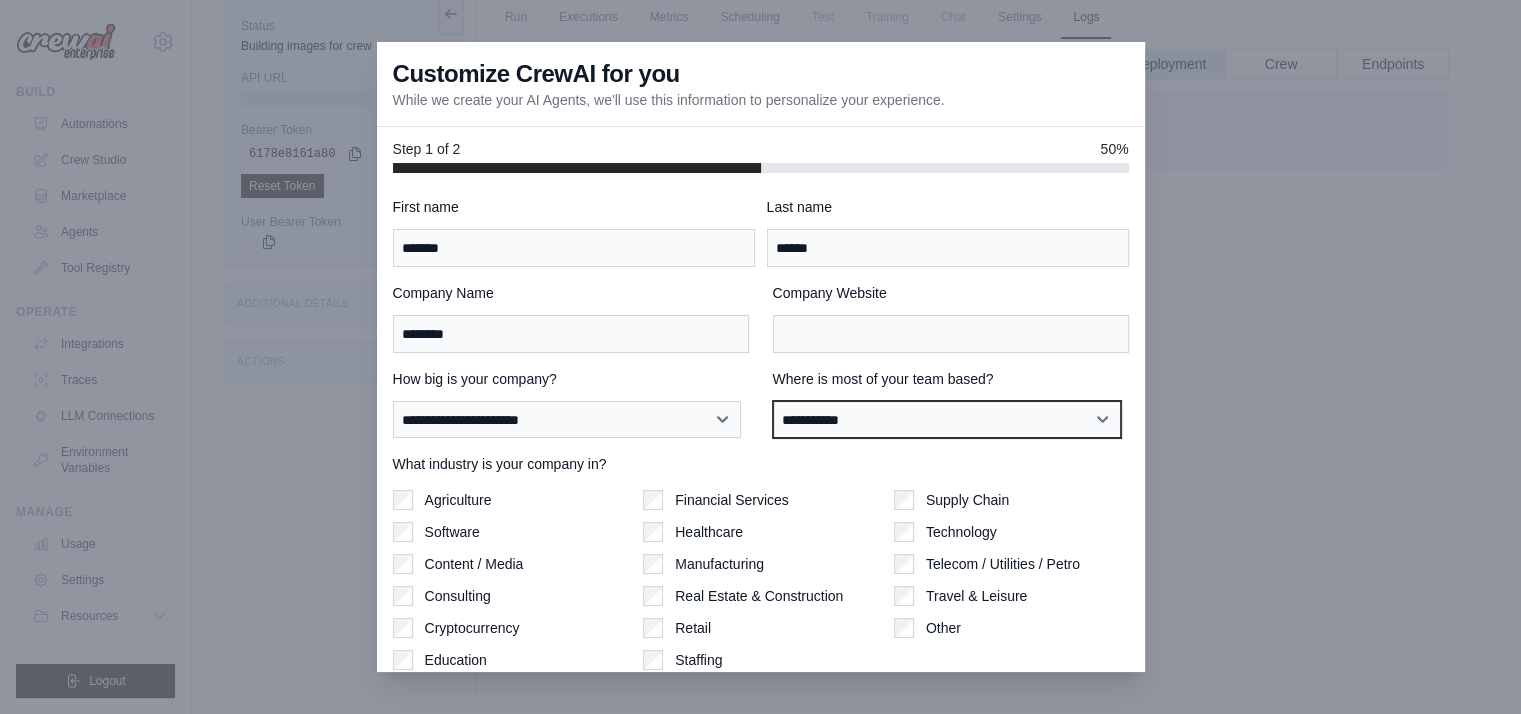 click on "**********" at bounding box center (947, 420) 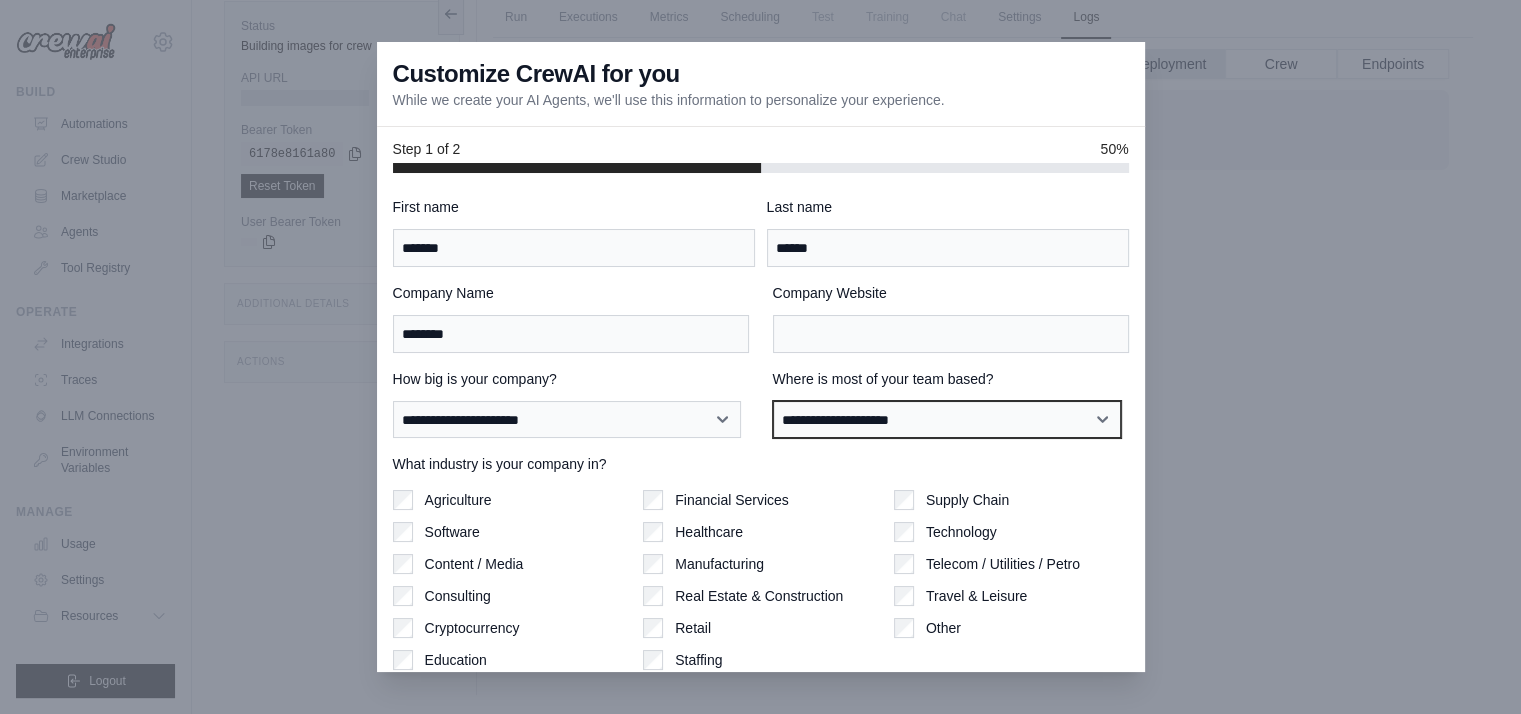 click on "**********" at bounding box center (947, 420) 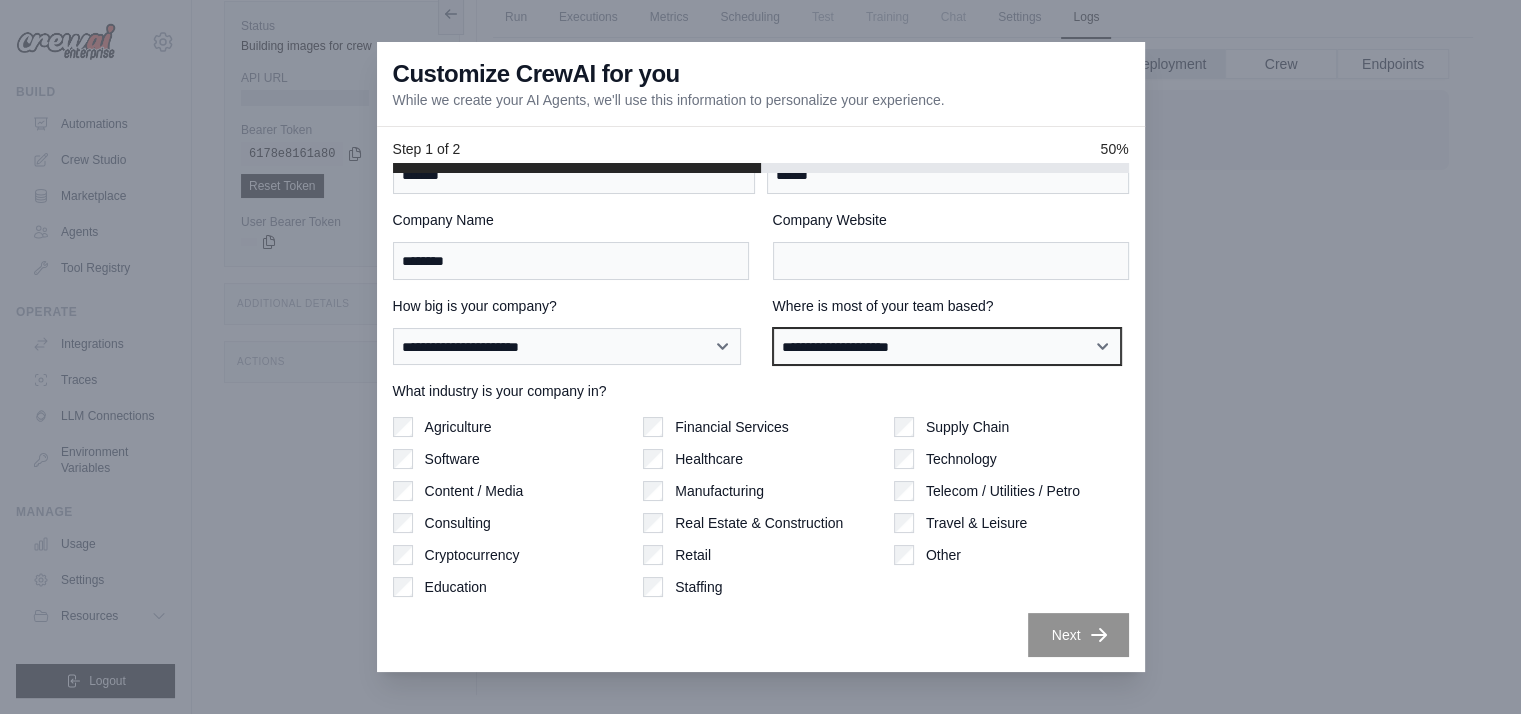 drag, startPoint x: 855, startPoint y: 352, endPoint x: 839, endPoint y: 545, distance: 193.66208 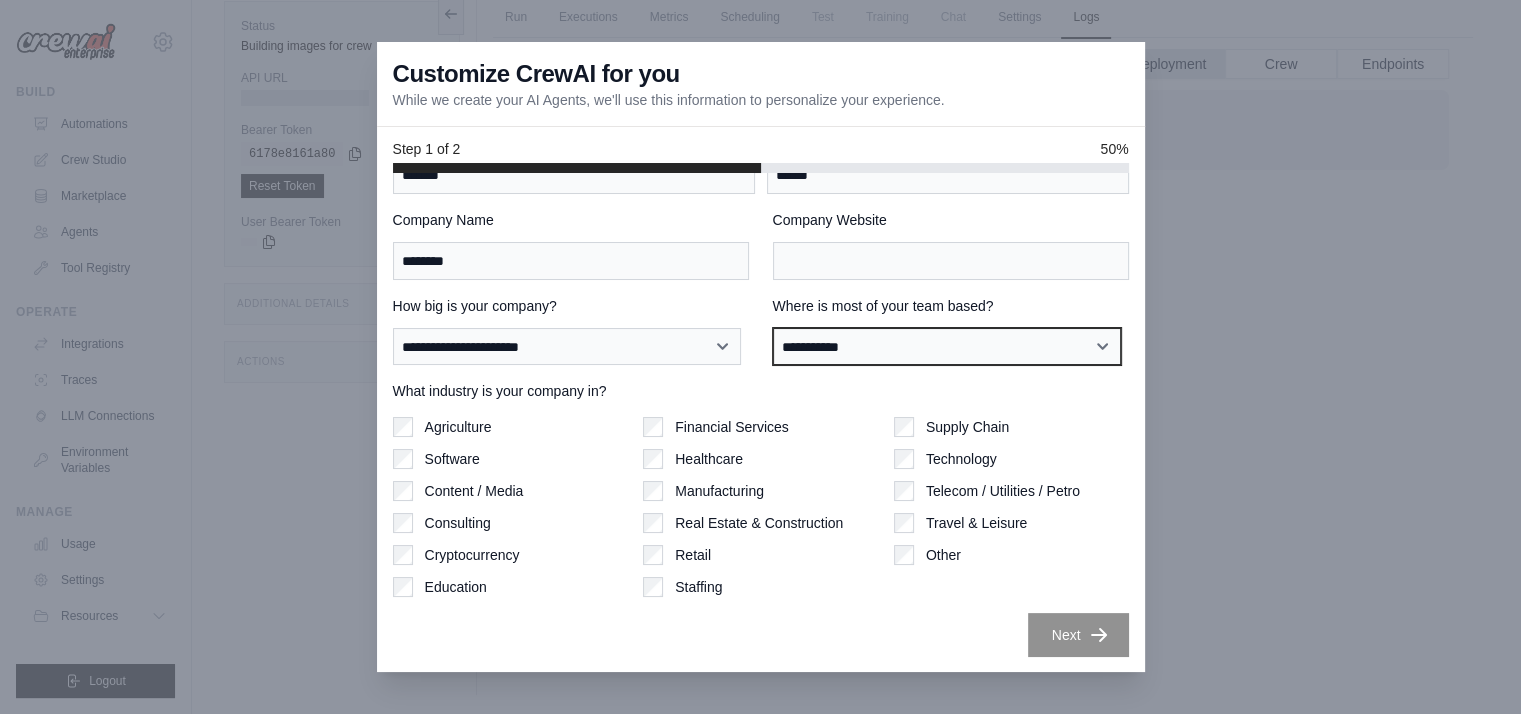 click on "**********" at bounding box center [947, 347] 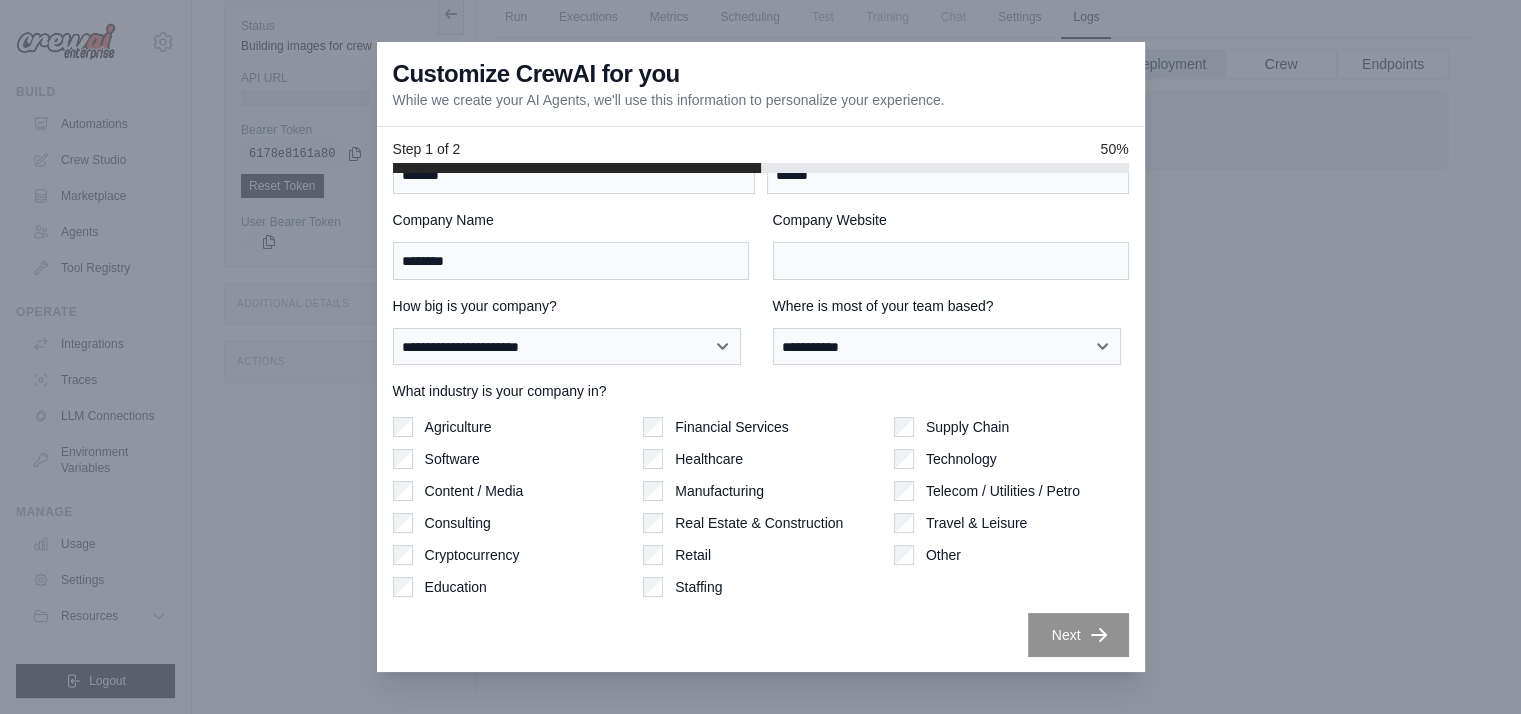 click on "Software" at bounding box center [510, 459] 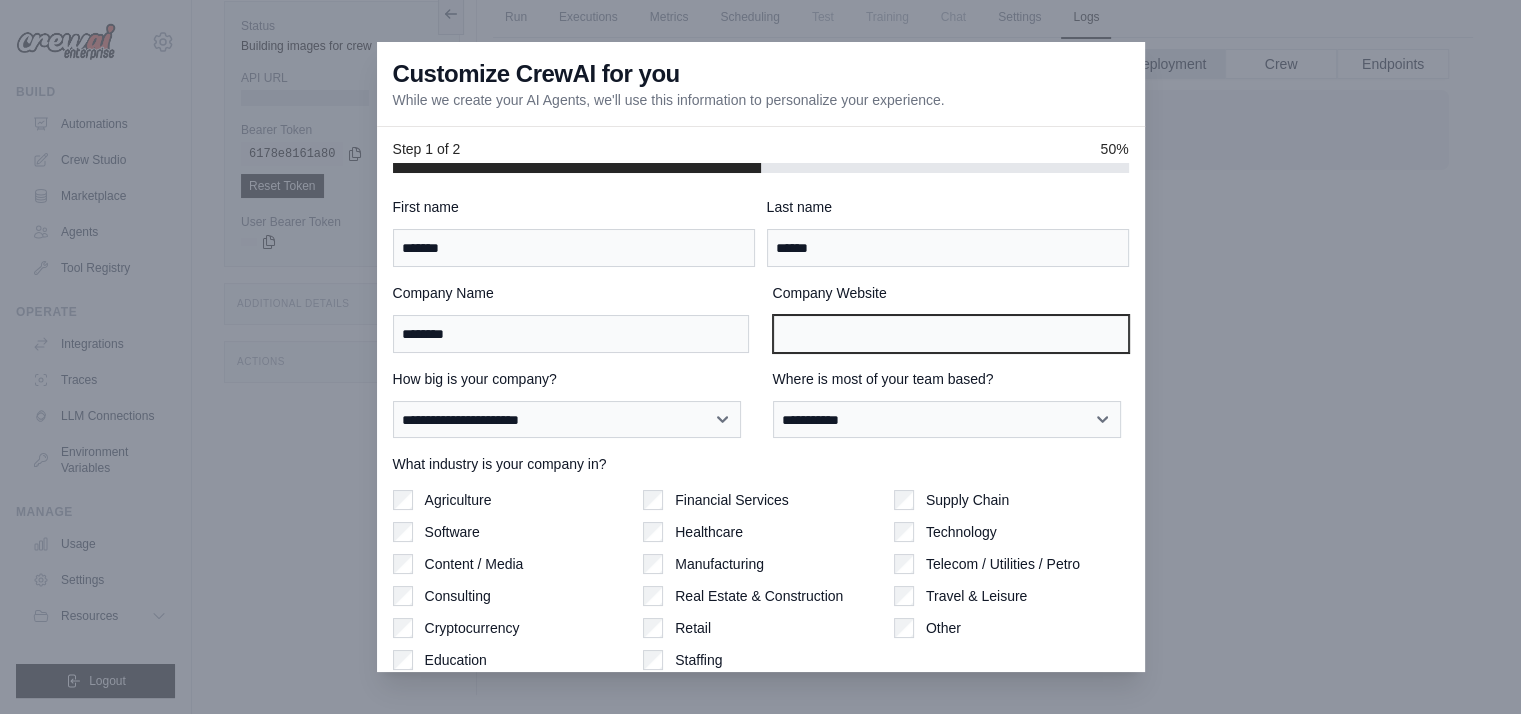 click on "Company Website" at bounding box center [951, 334] 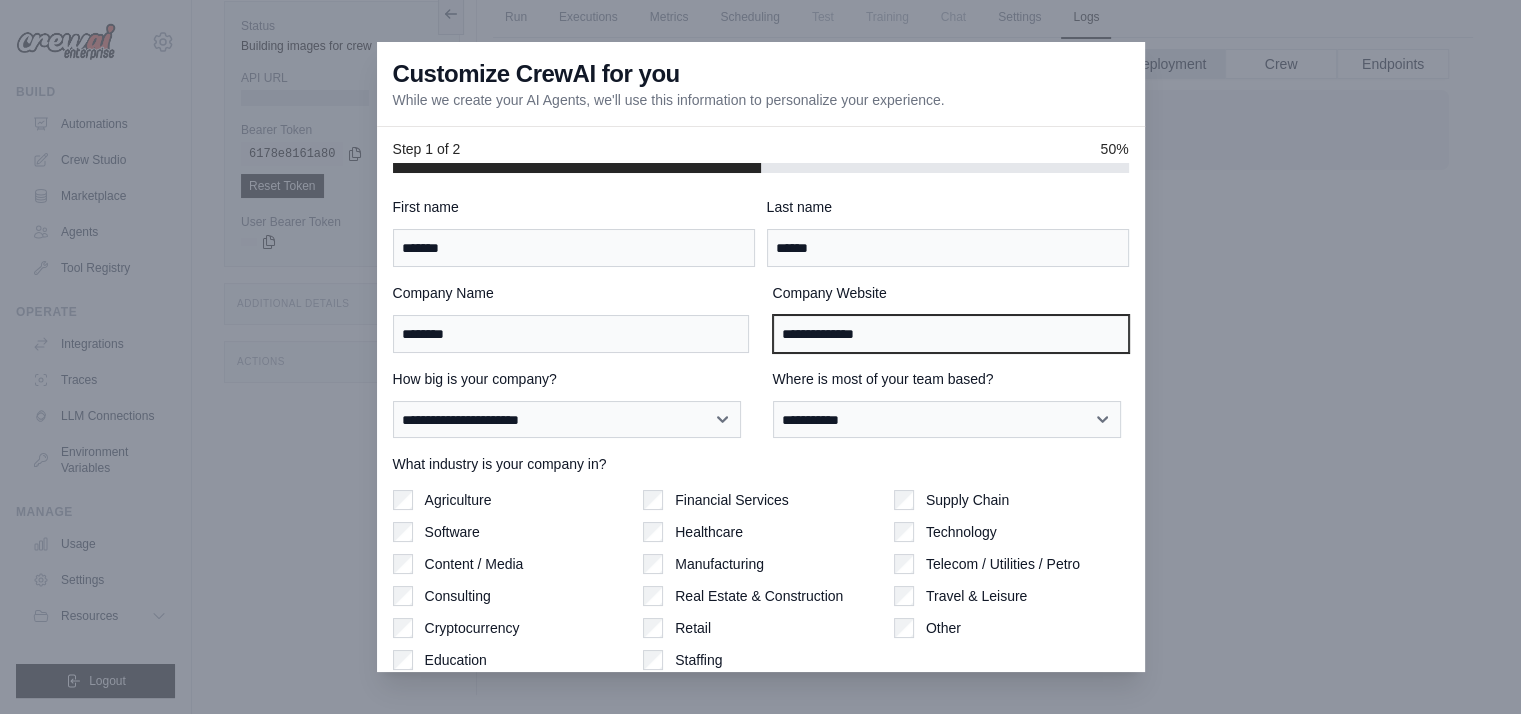 scroll, scrollTop: 73, scrollLeft: 0, axis: vertical 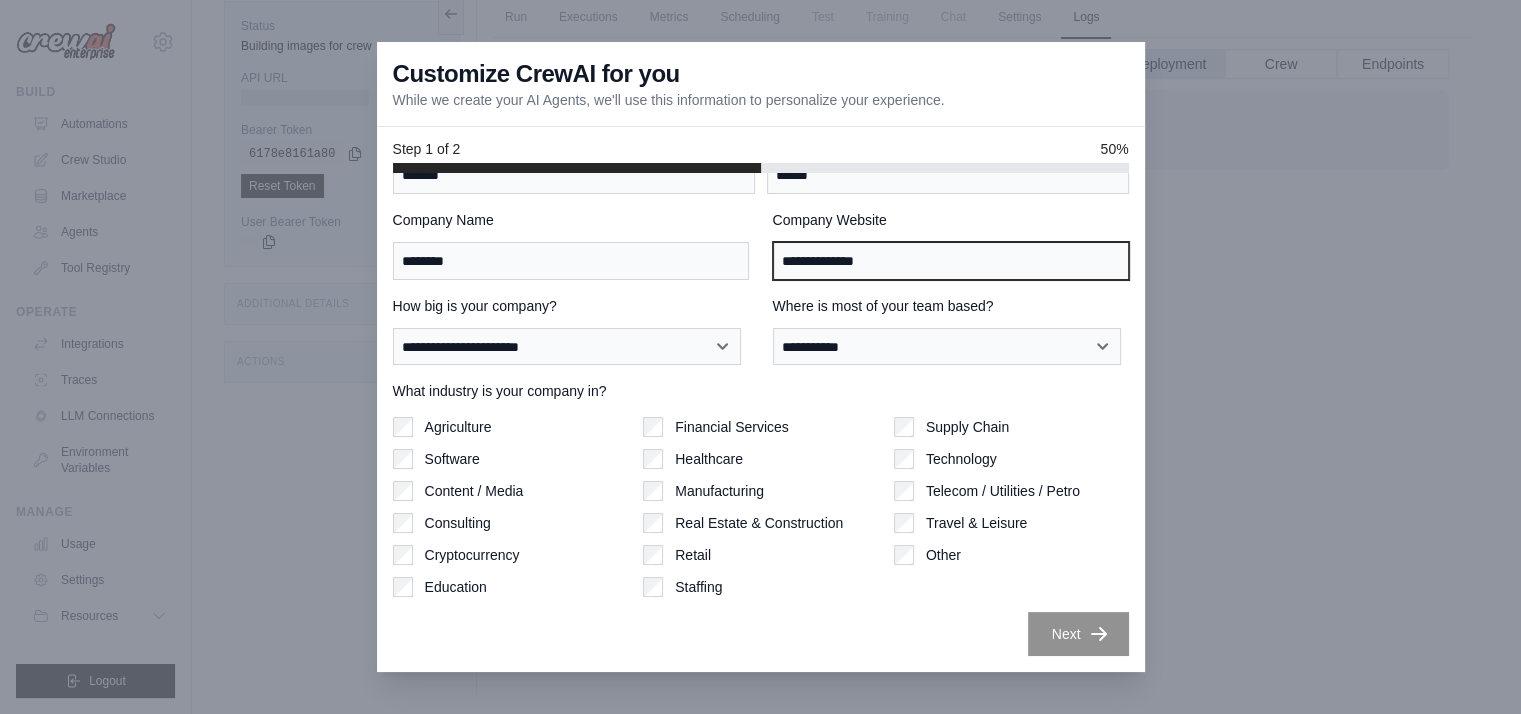 type on "**********" 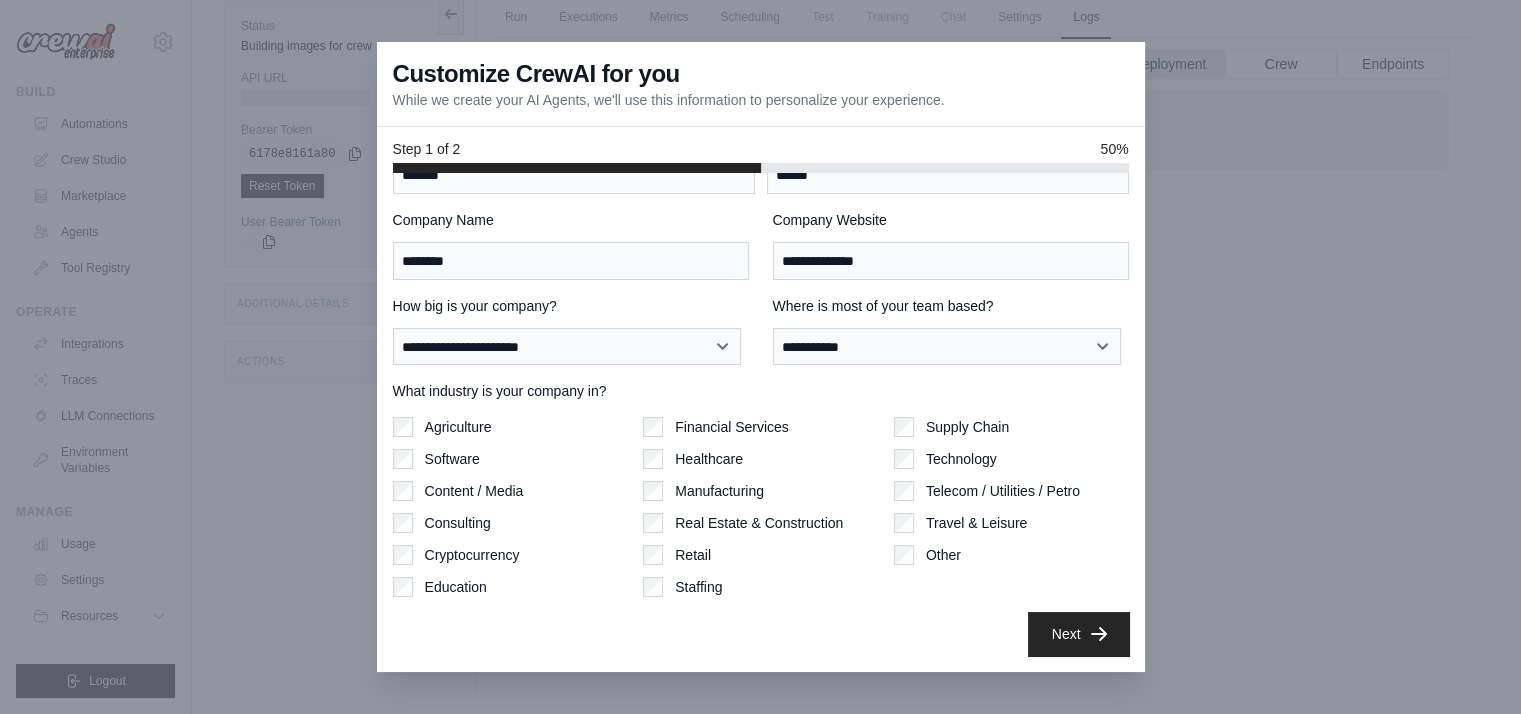 click on "Next" at bounding box center [1078, 634] 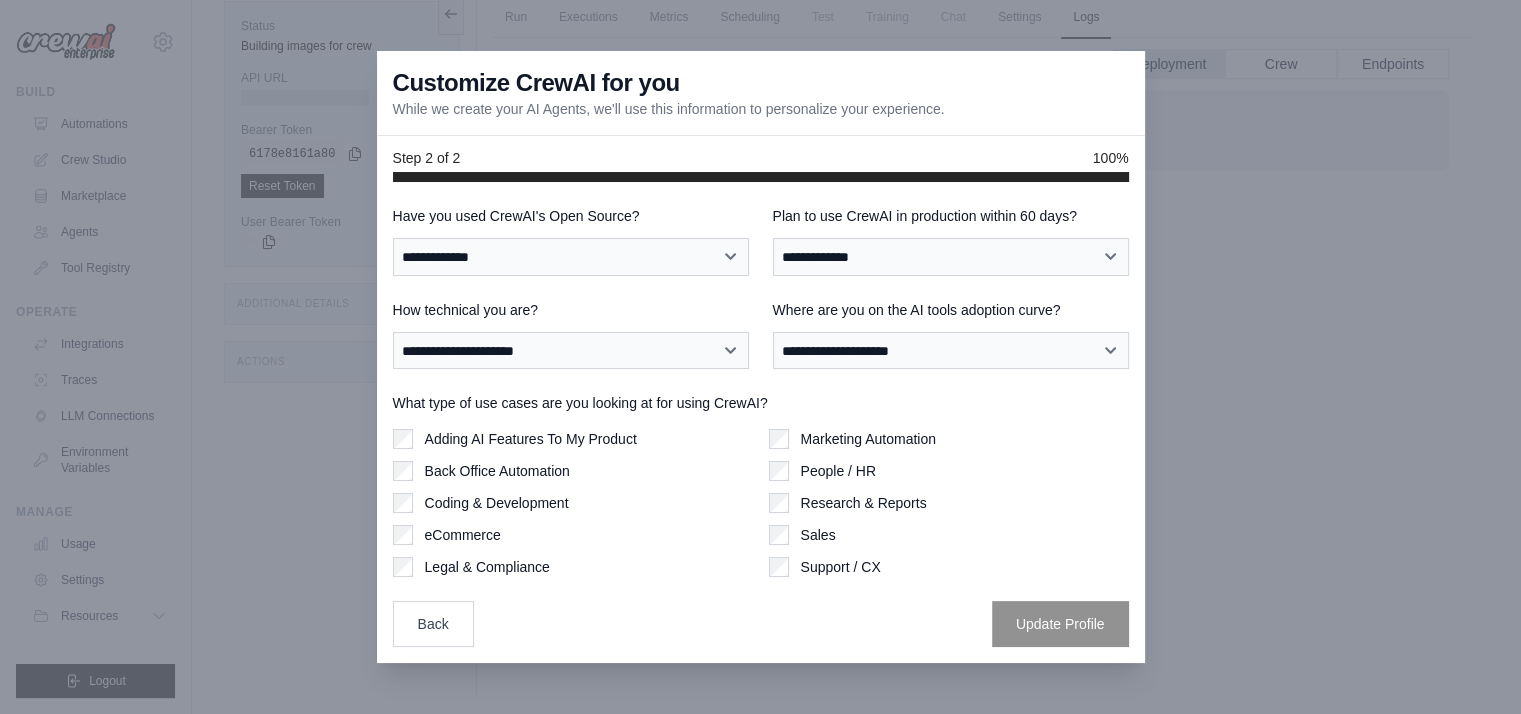 scroll, scrollTop: 0, scrollLeft: 0, axis: both 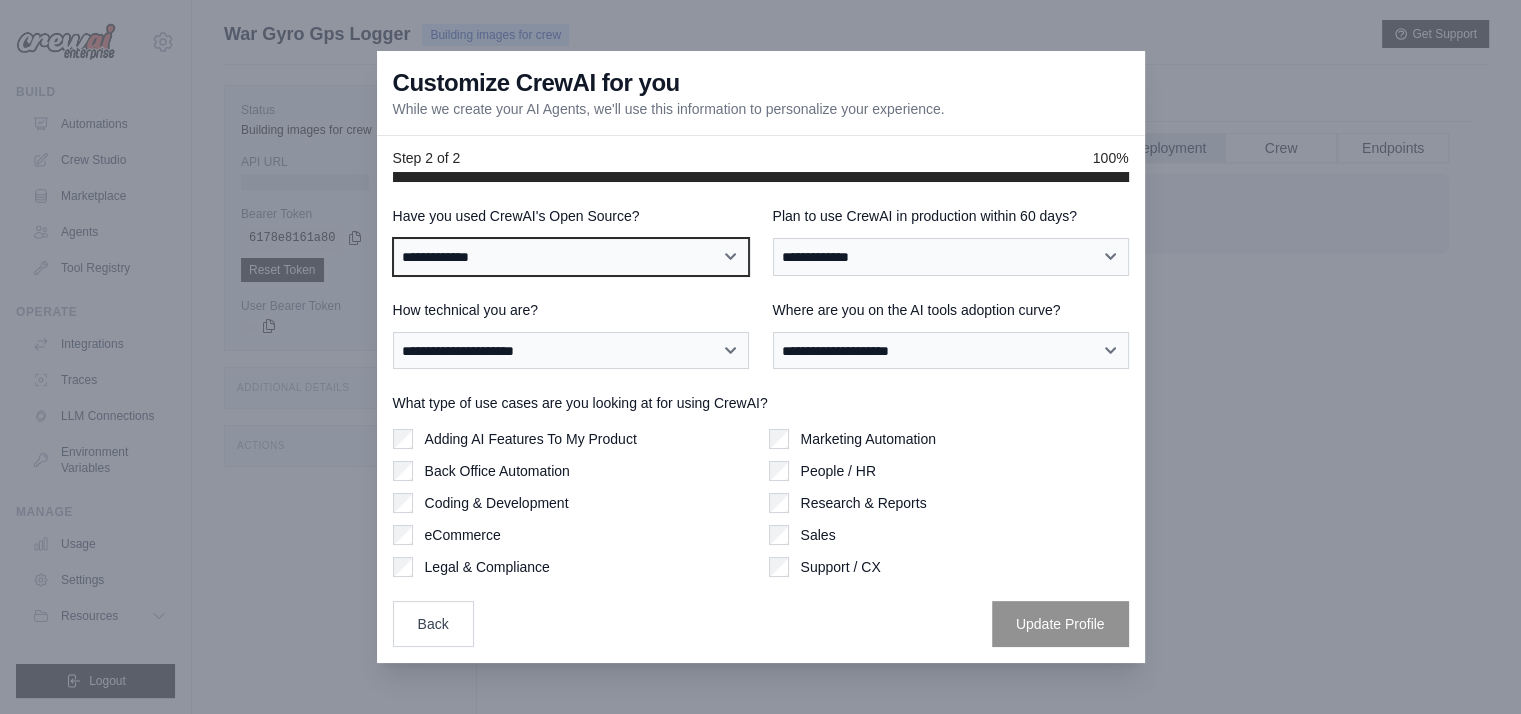 click on "**********" at bounding box center (571, 257) 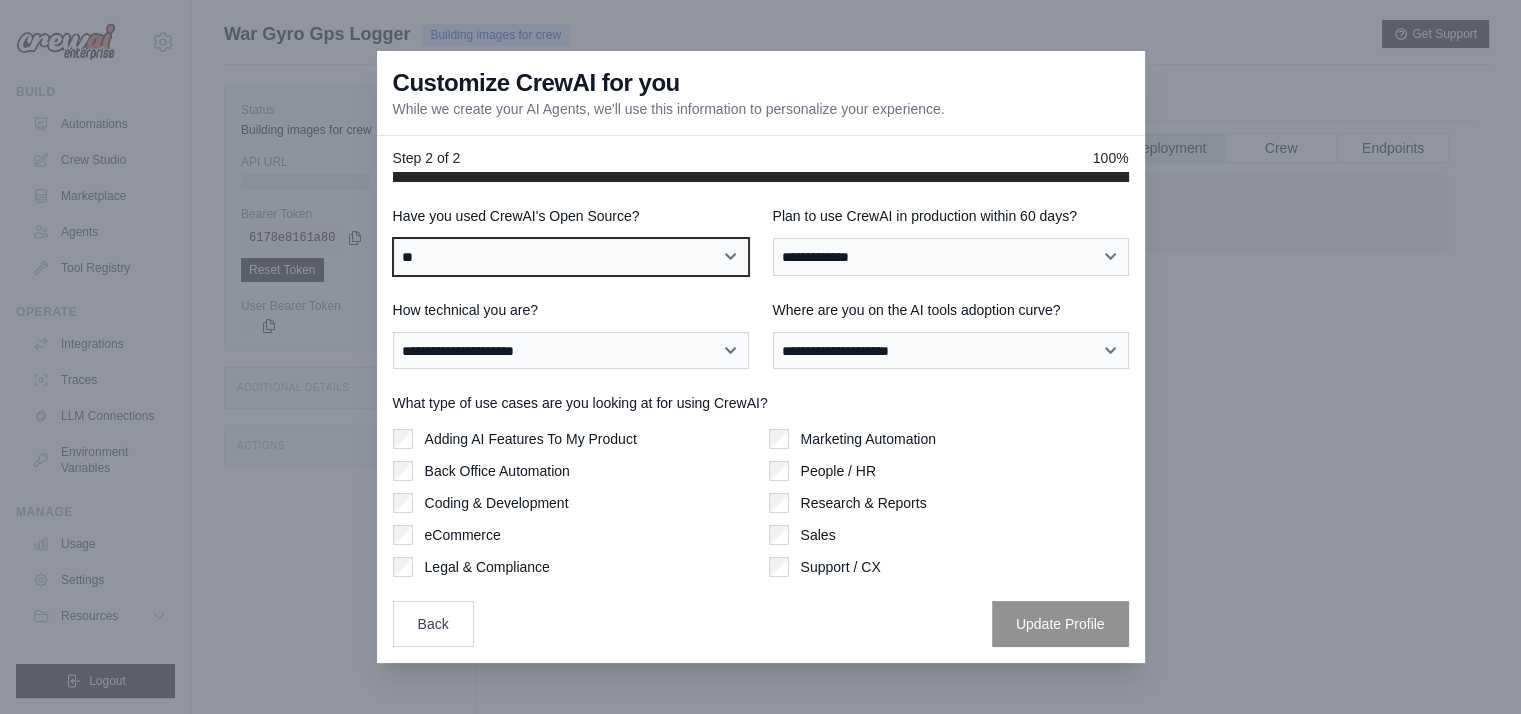 click on "**********" at bounding box center [571, 257] 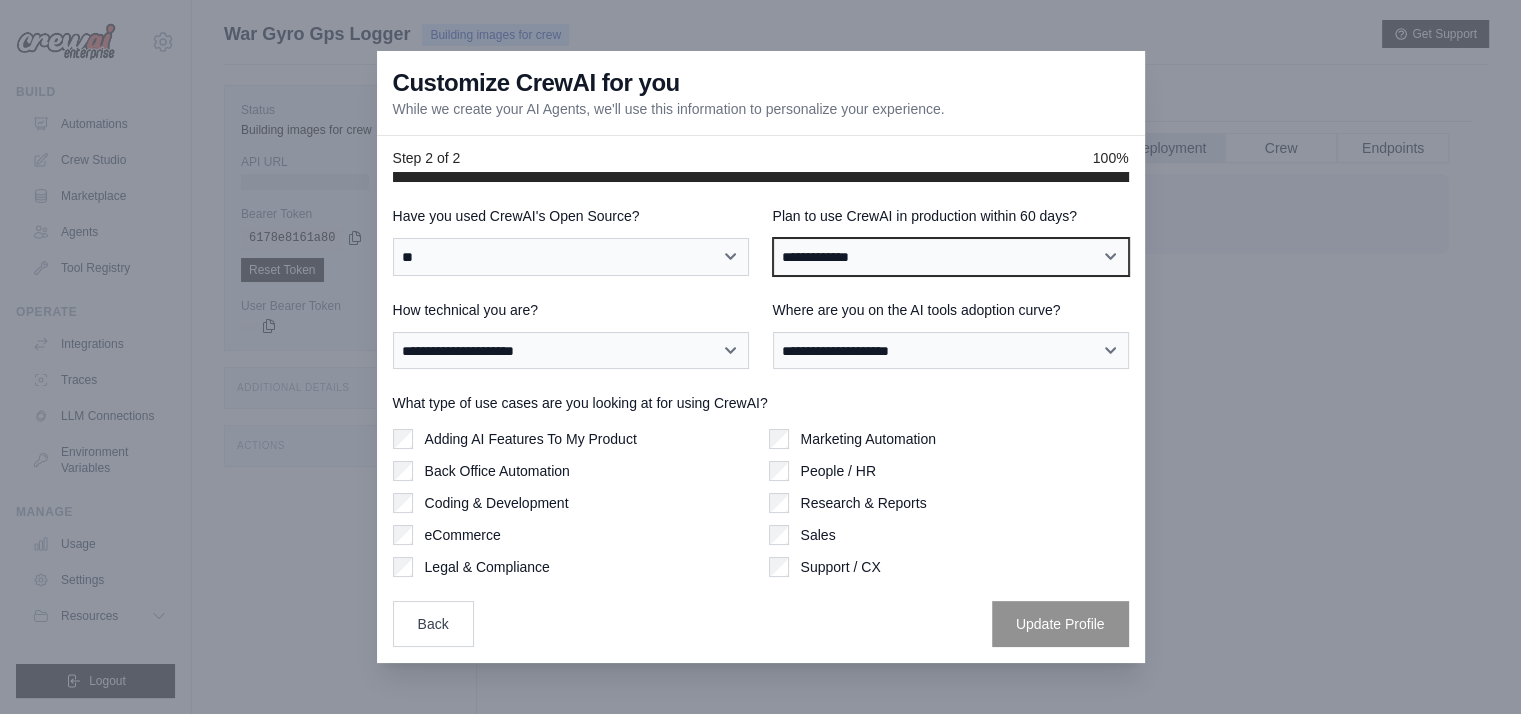 click on "**********" at bounding box center [951, 257] 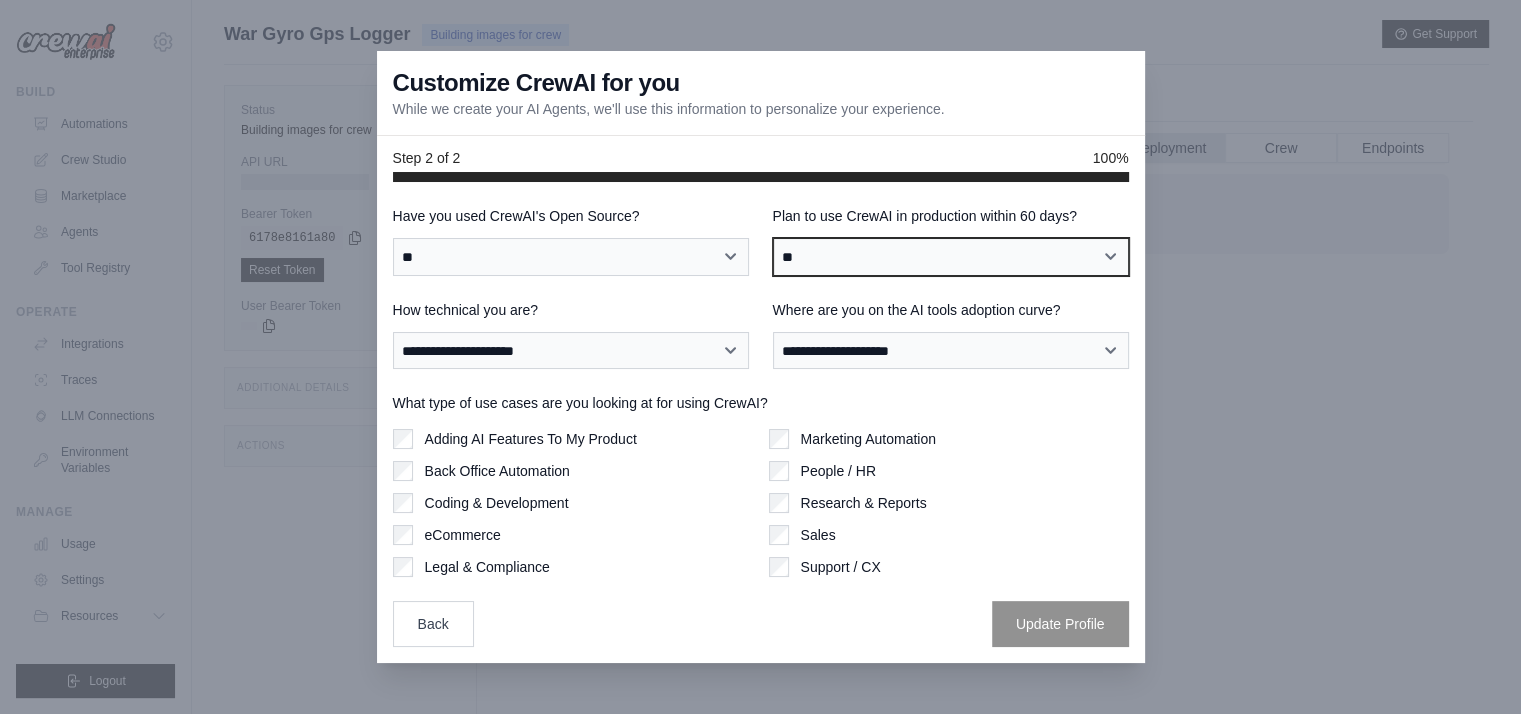 click on "**********" at bounding box center [951, 257] 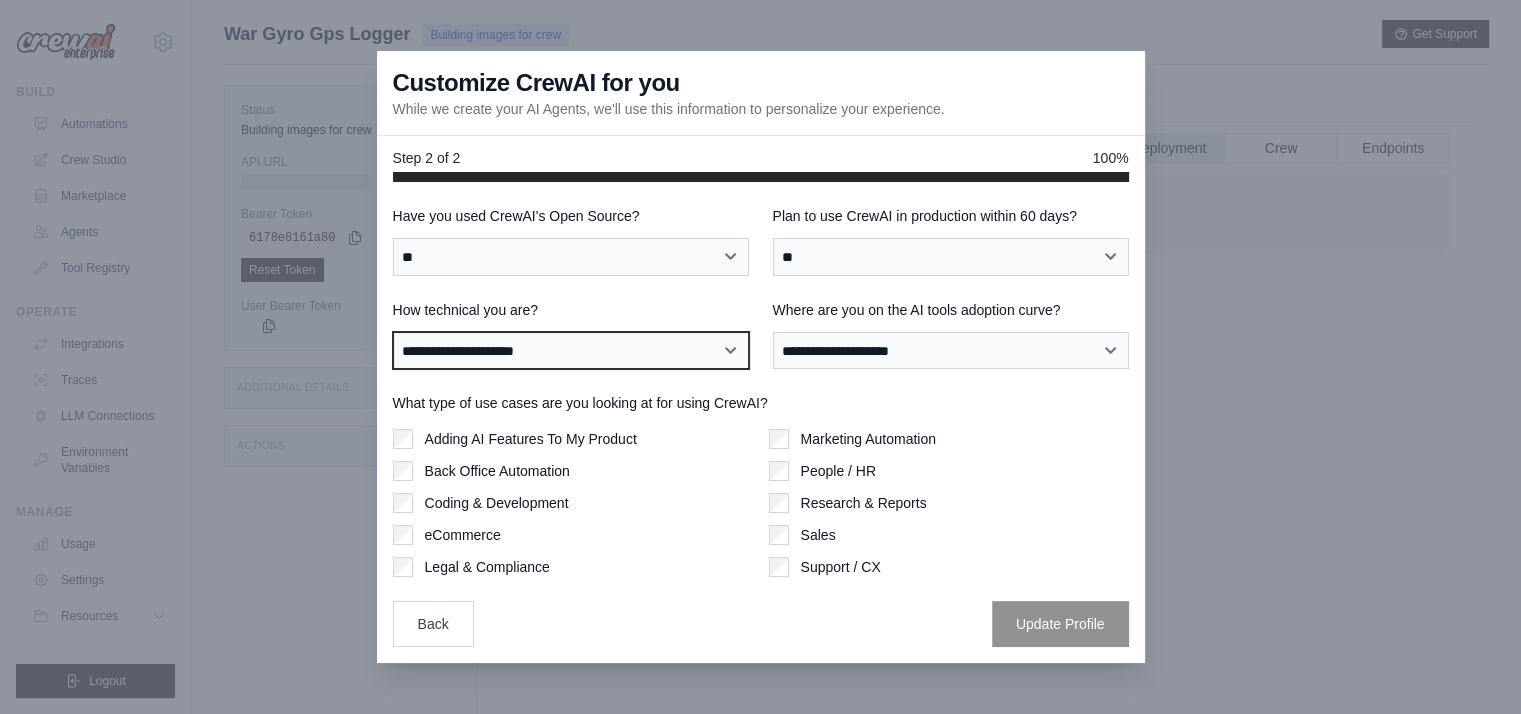 click on "**********" at bounding box center (571, 351) 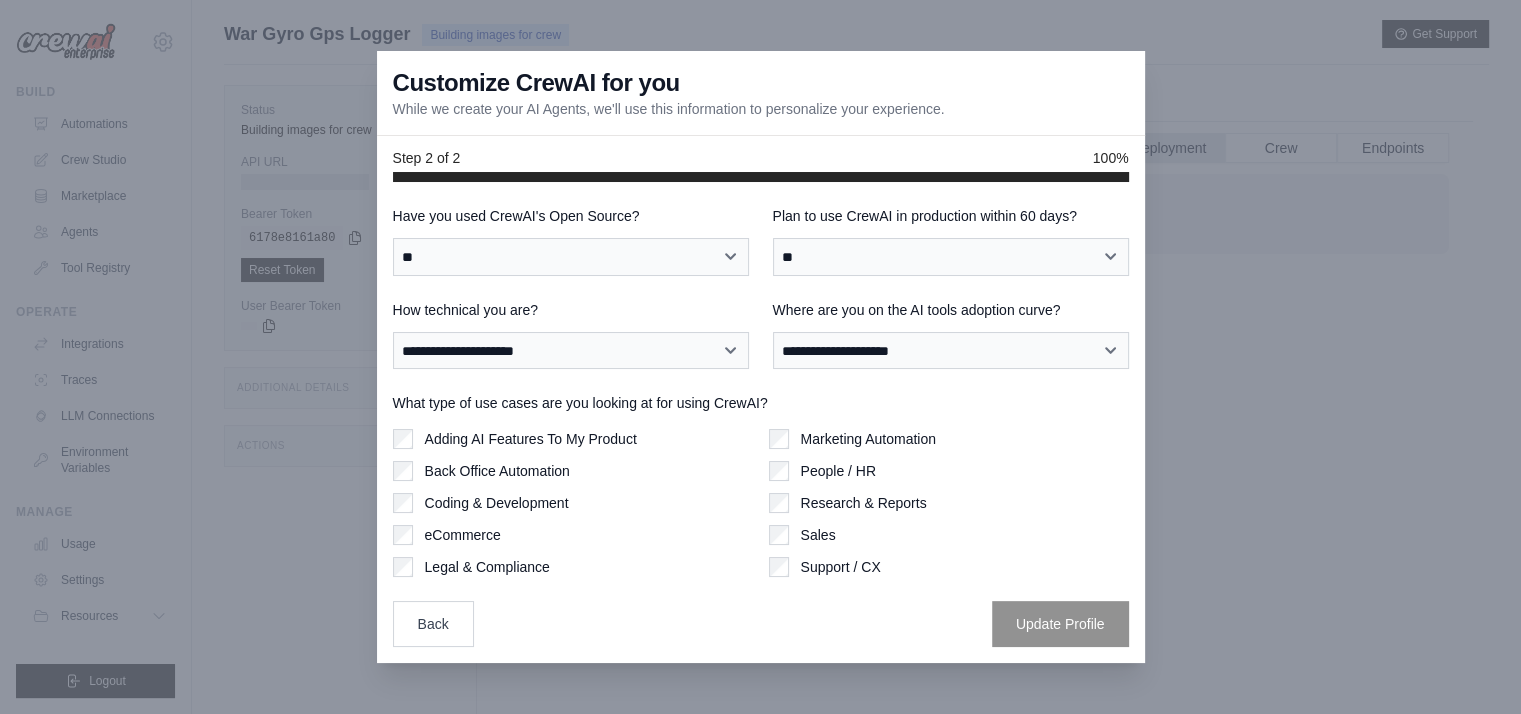 click on "Back Office Automation" at bounding box center (573, 471) 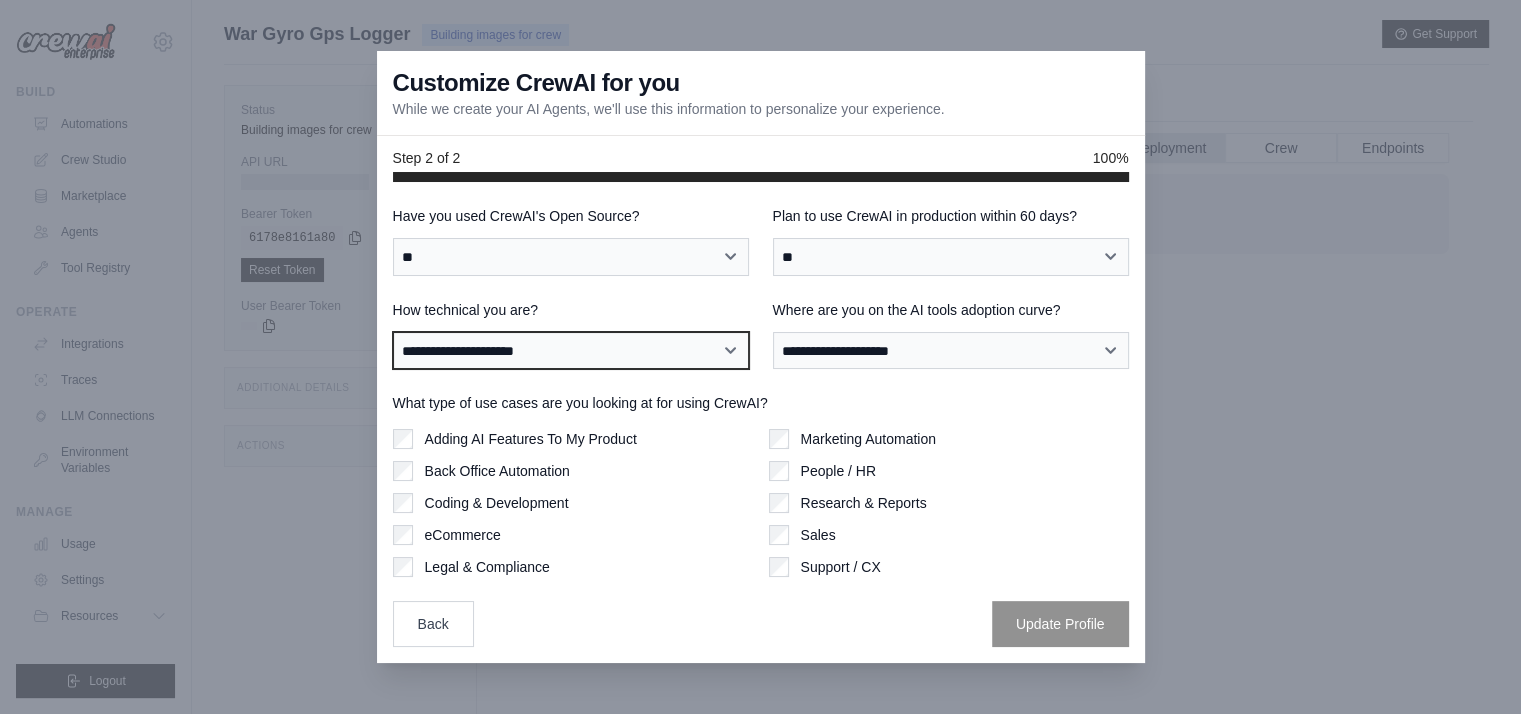 click on "**********" at bounding box center (571, 351) 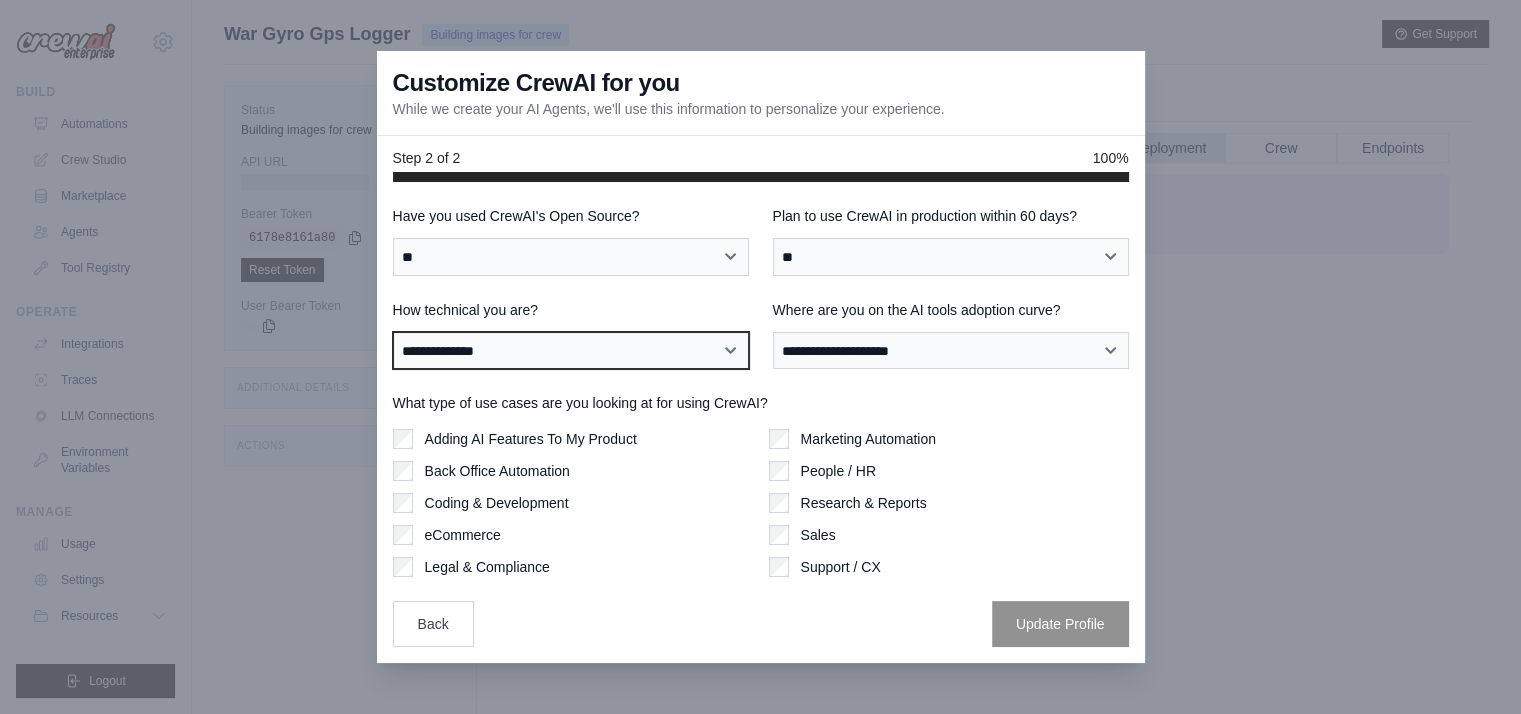 click on "**********" at bounding box center [571, 351] 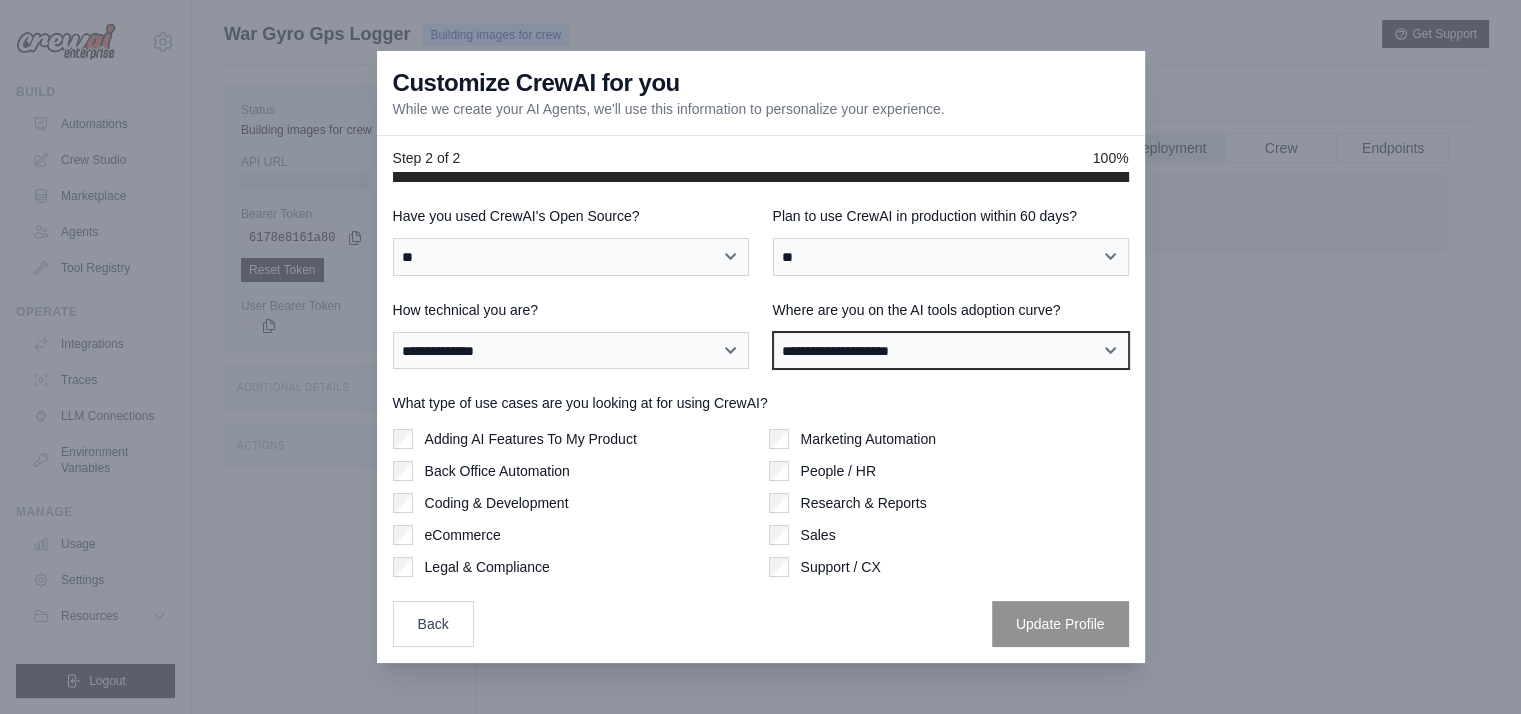 click on "**********" at bounding box center [951, 351] 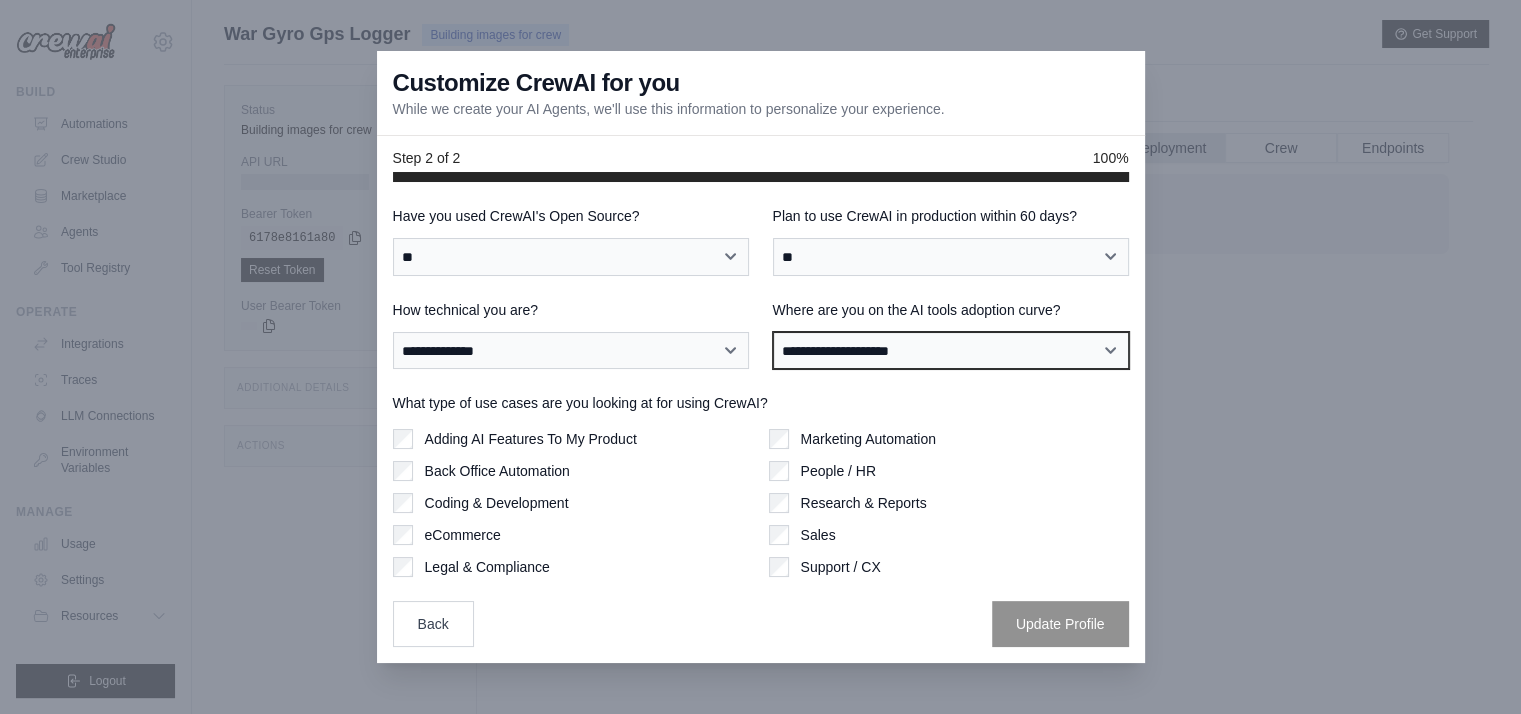 select on "**********" 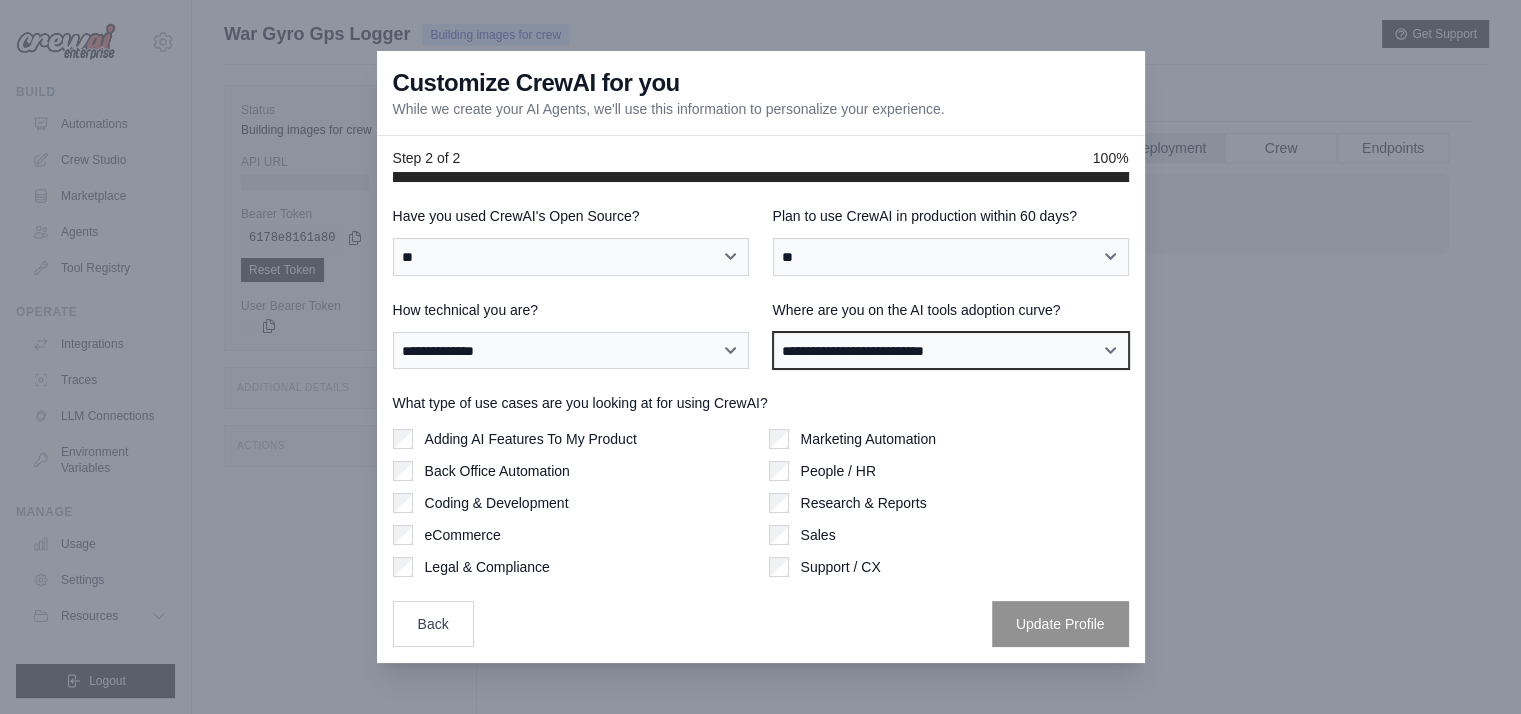 click on "**********" at bounding box center (951, 351) 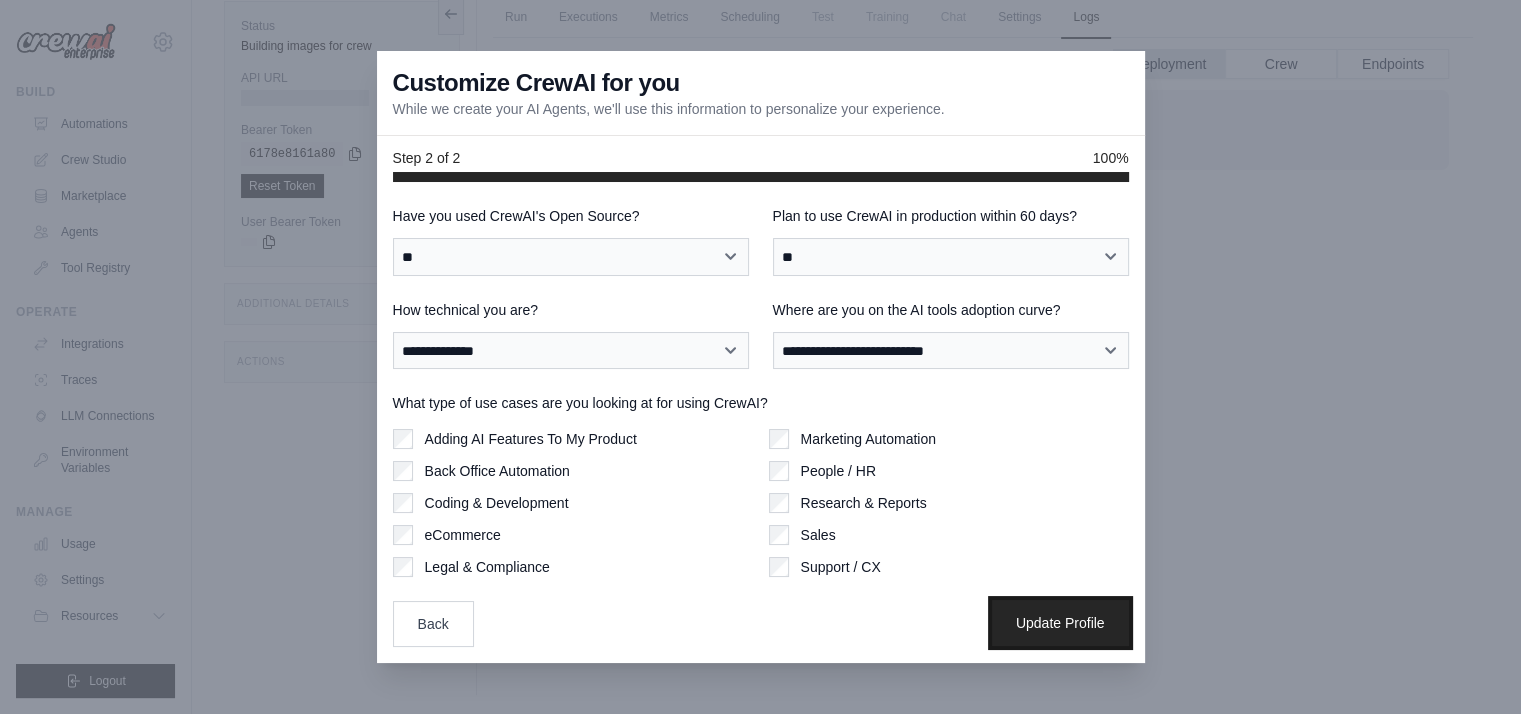 click on "Update Profile" at bounding box center (1060, 623) 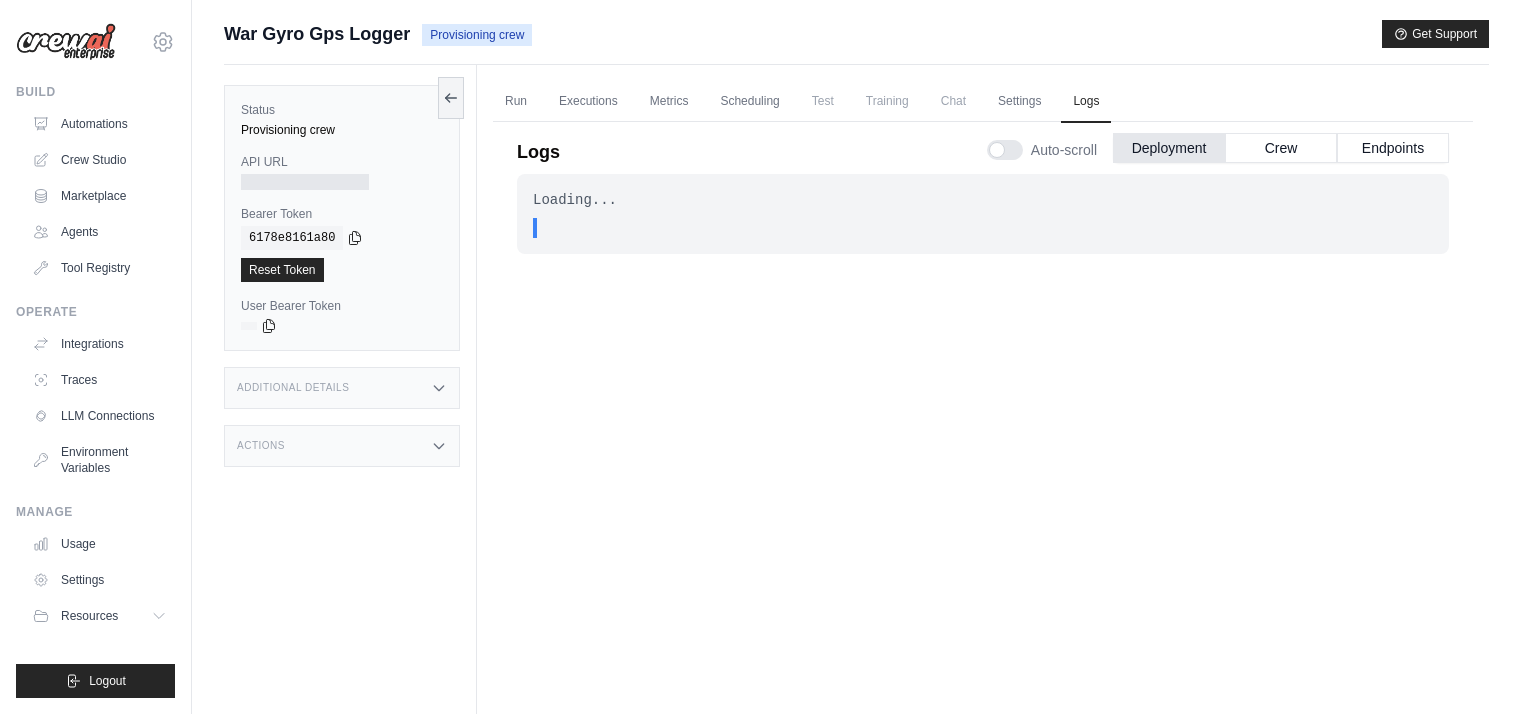 scroll, scrollTop: 84, scrollLeft: 0, axis: vertical 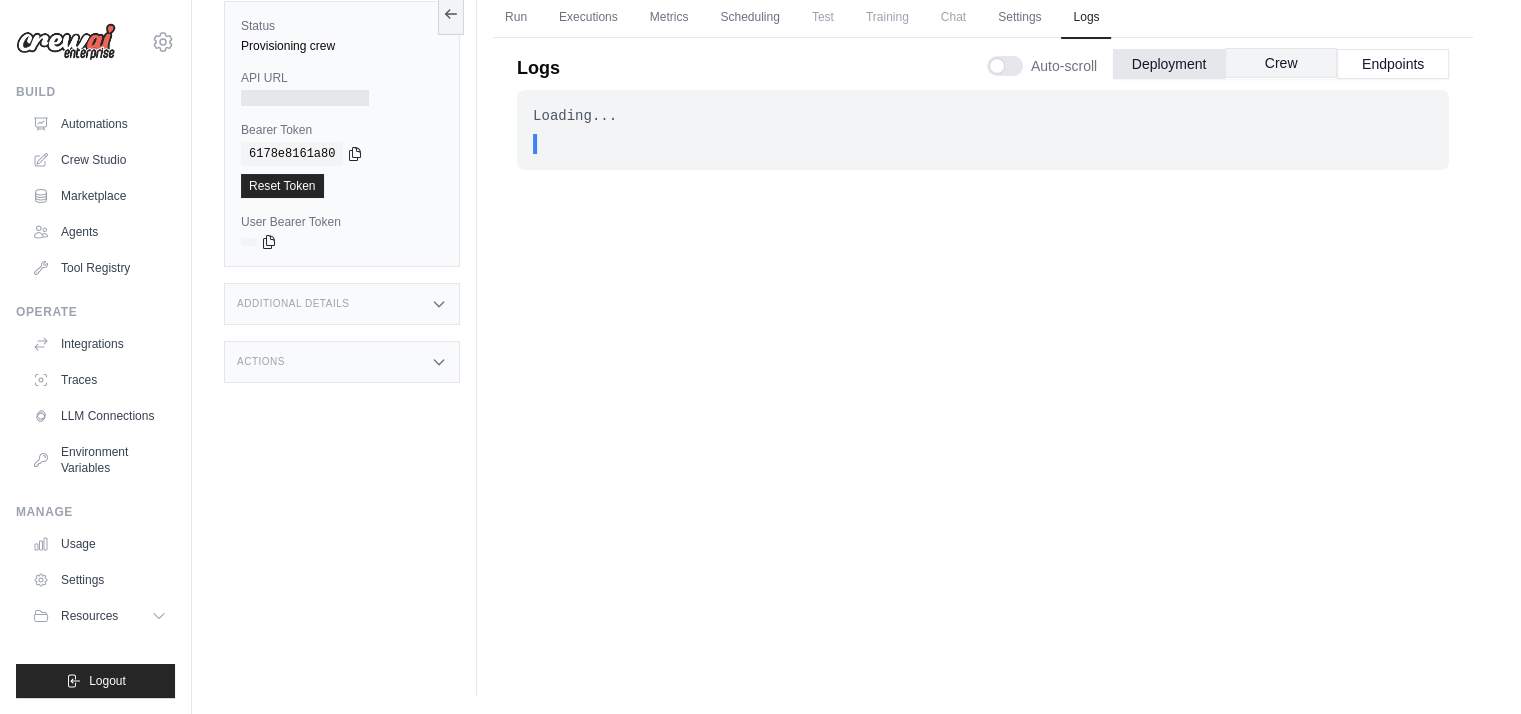 click on "Crew" at bounding box center (1281, 63) 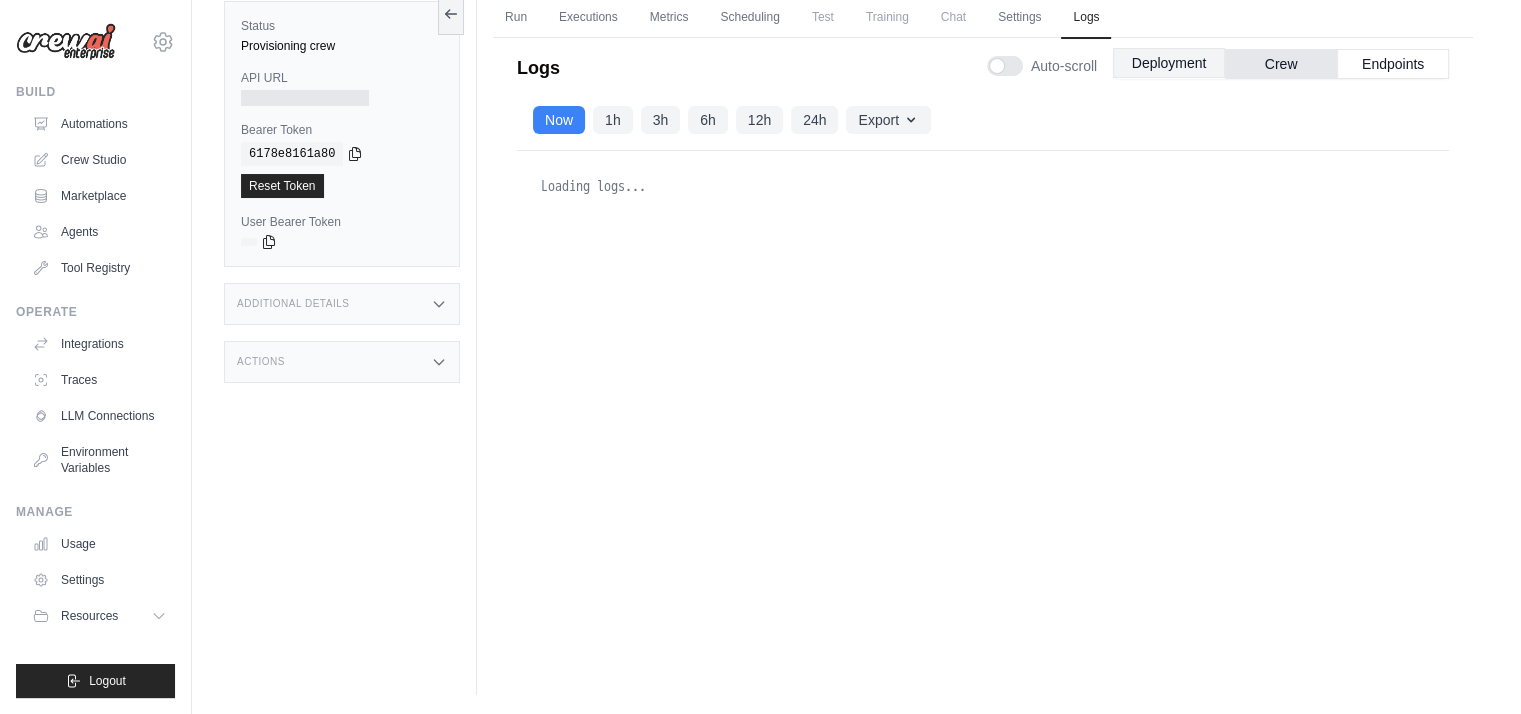 click on "Deployment" at bounding box center [1169, 63] 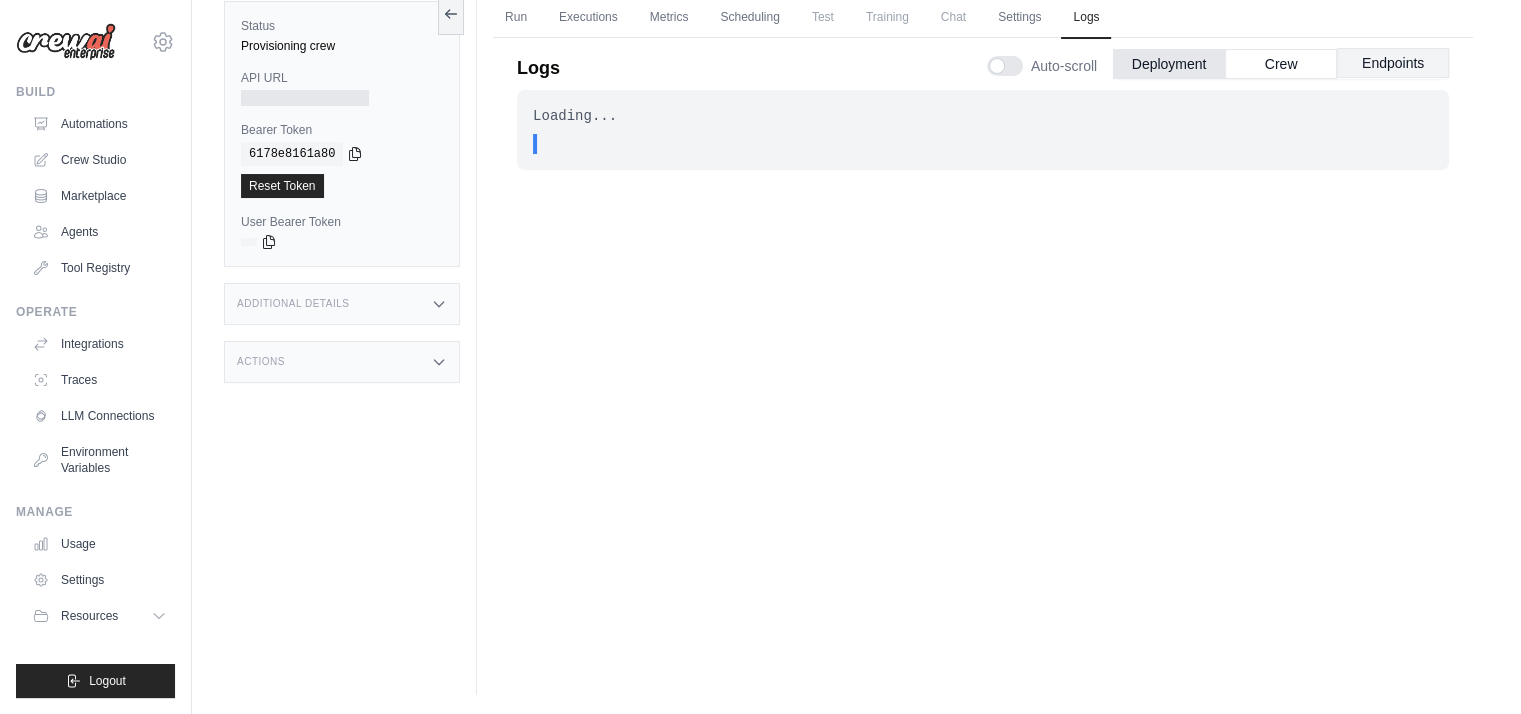 click on "Endpoints" at bounding box center (1393, 63) 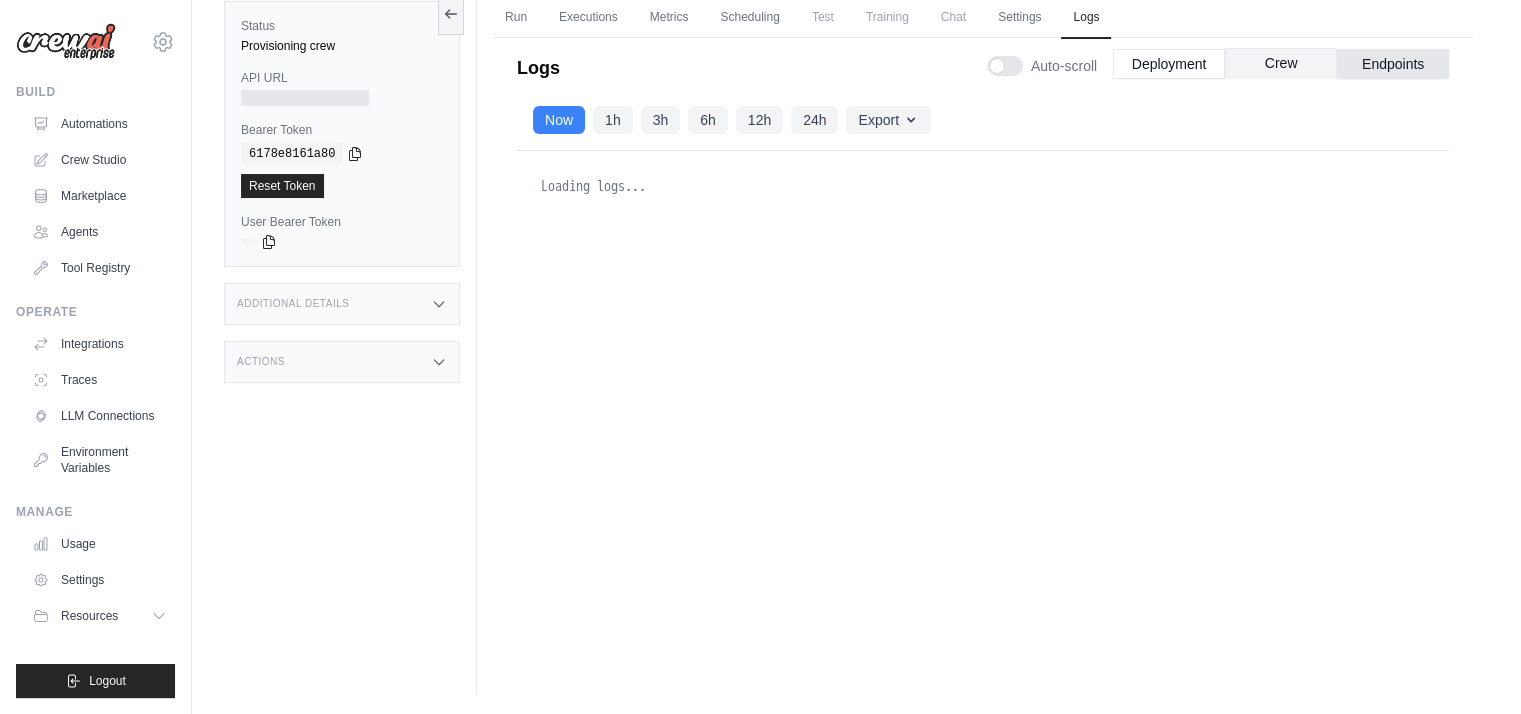 click on "Crew" at bounding box center [1281, 63] 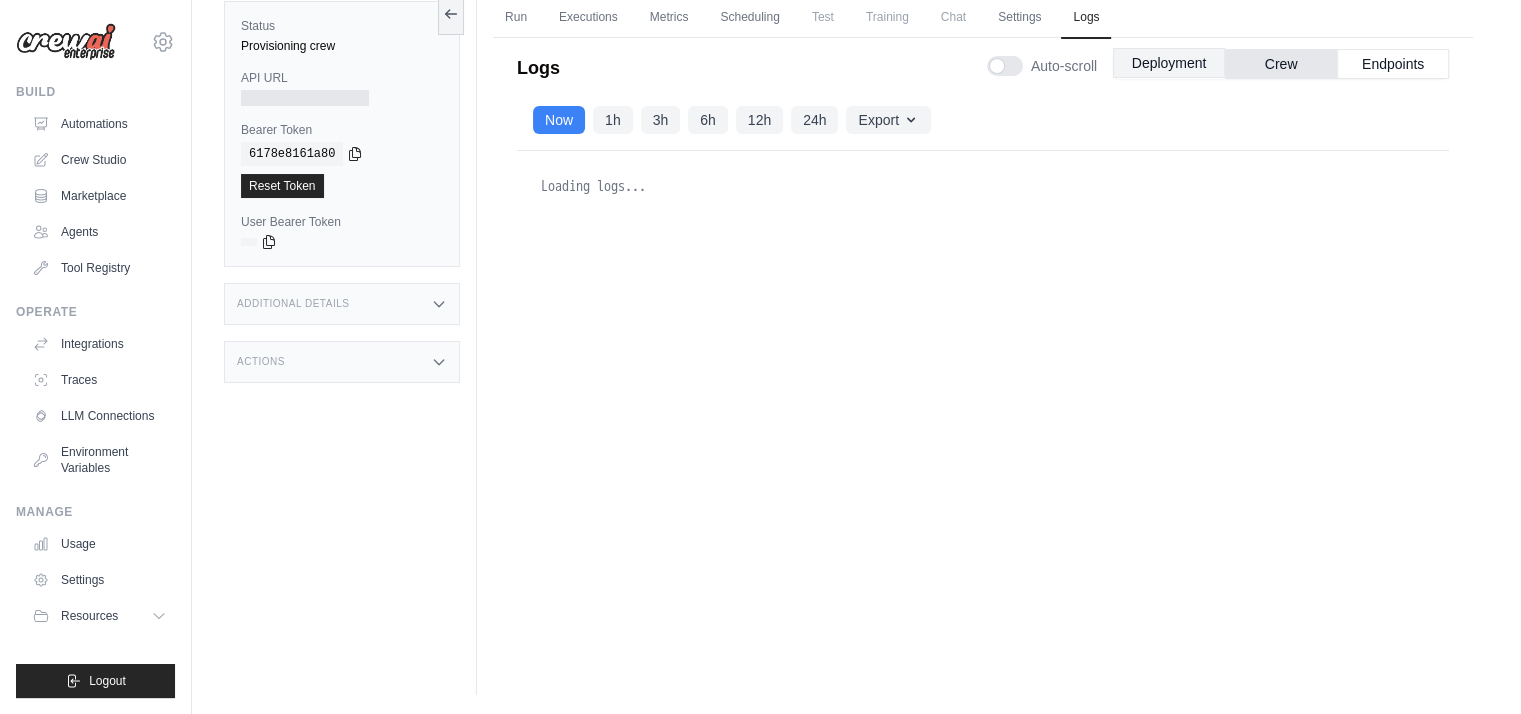 click on "Deployment" at bounding box center (1169, 63) 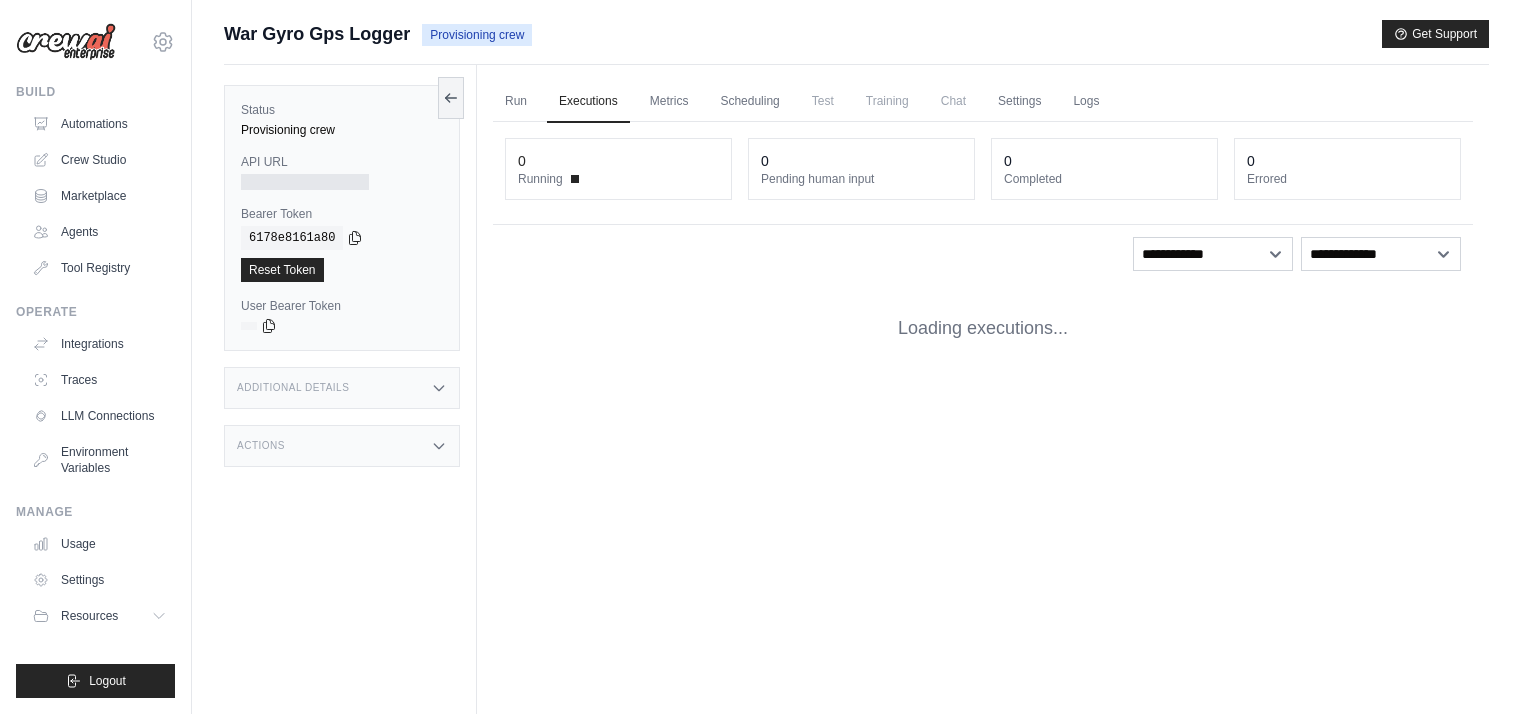 scroll, scrollTop: 0, scrollLeft: 0, axis: both 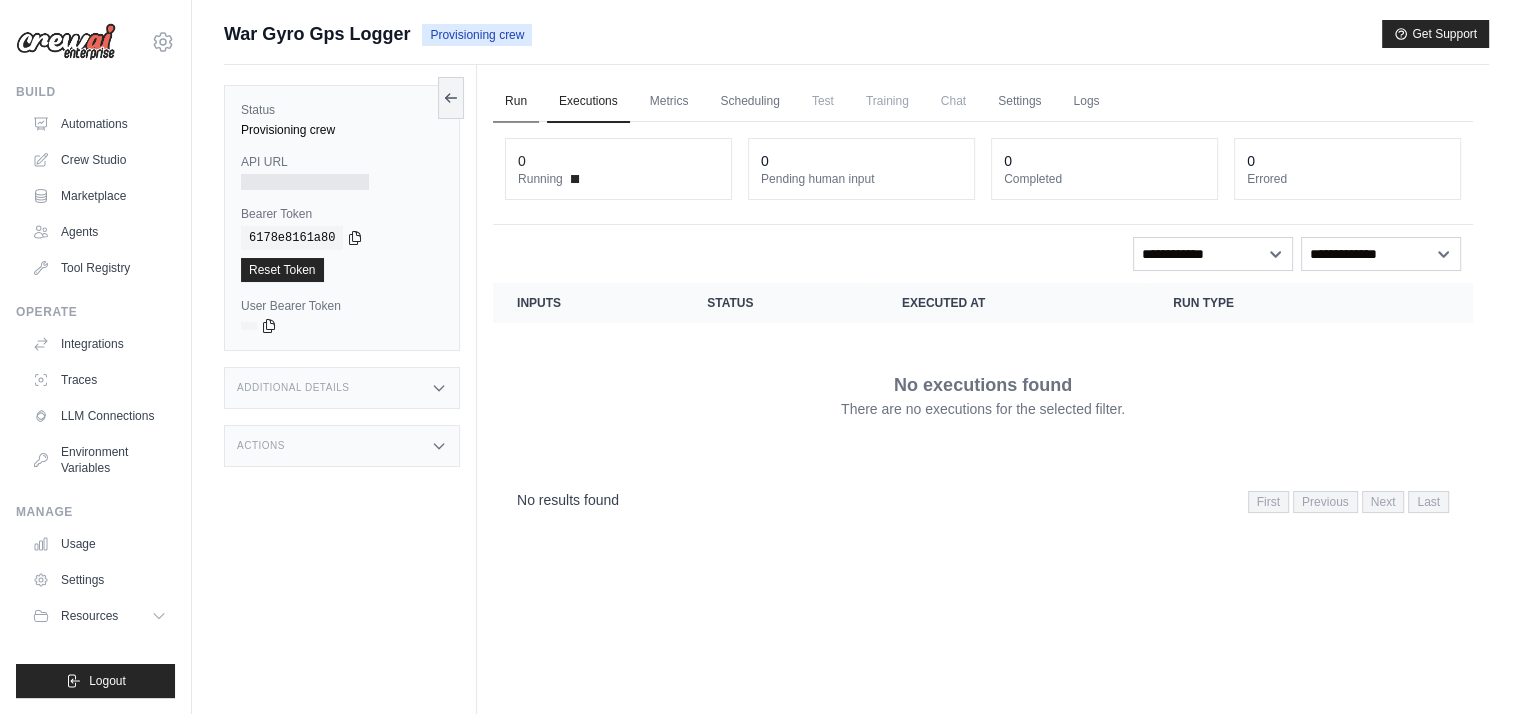 click on "Run" at bounding box center (516, 102) 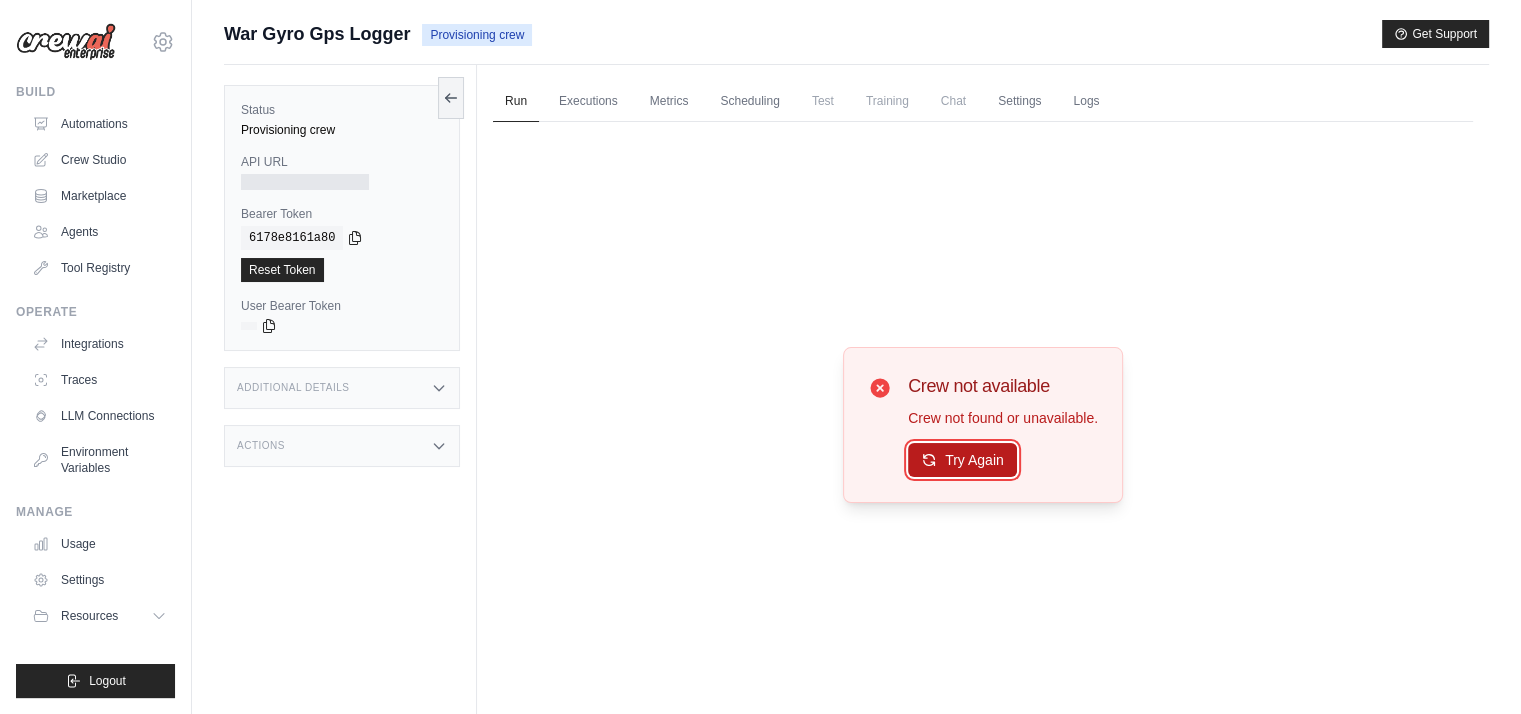 click on "Try Again" at bounding box center [962, 460] 